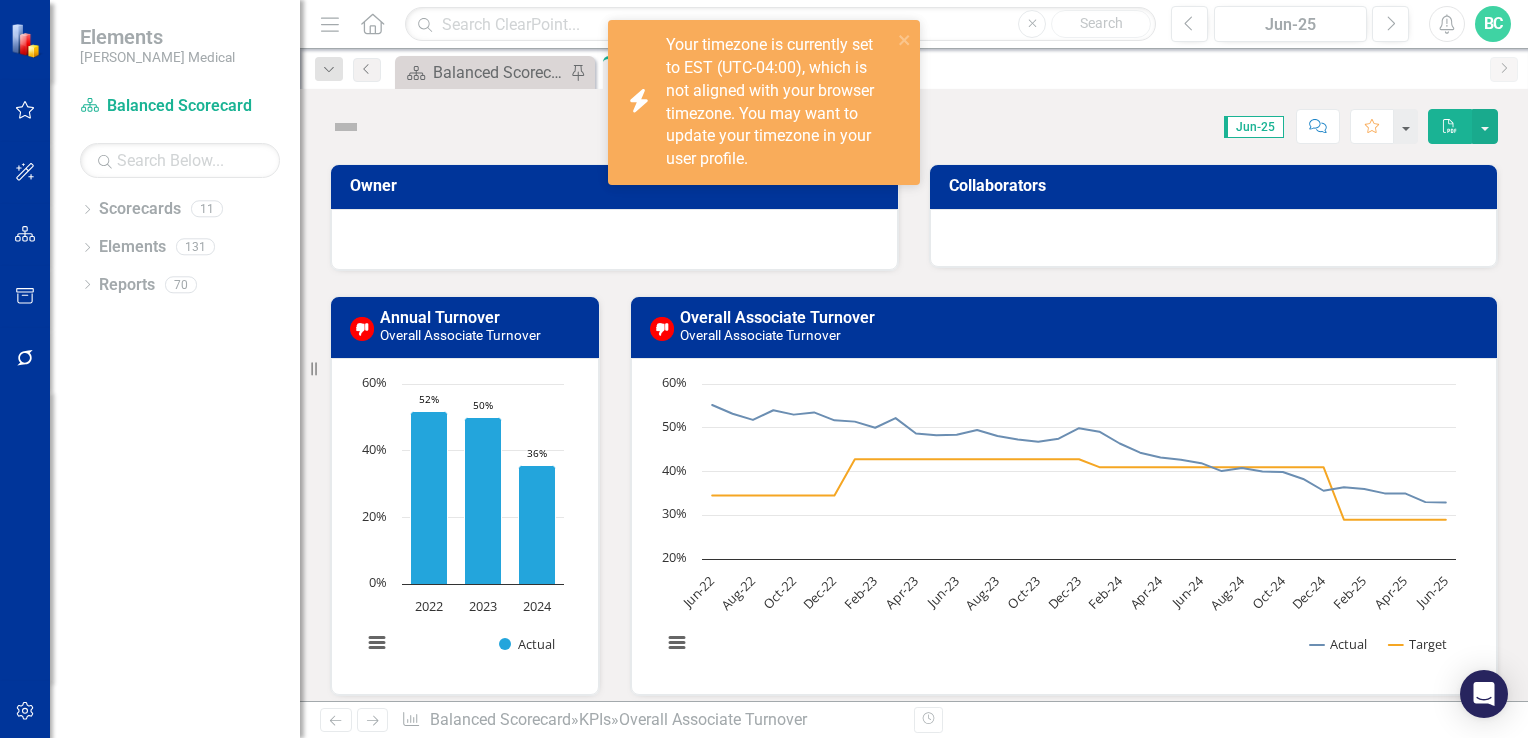scroll, scrollTop: 0, scrollLeft: 0, axis: both 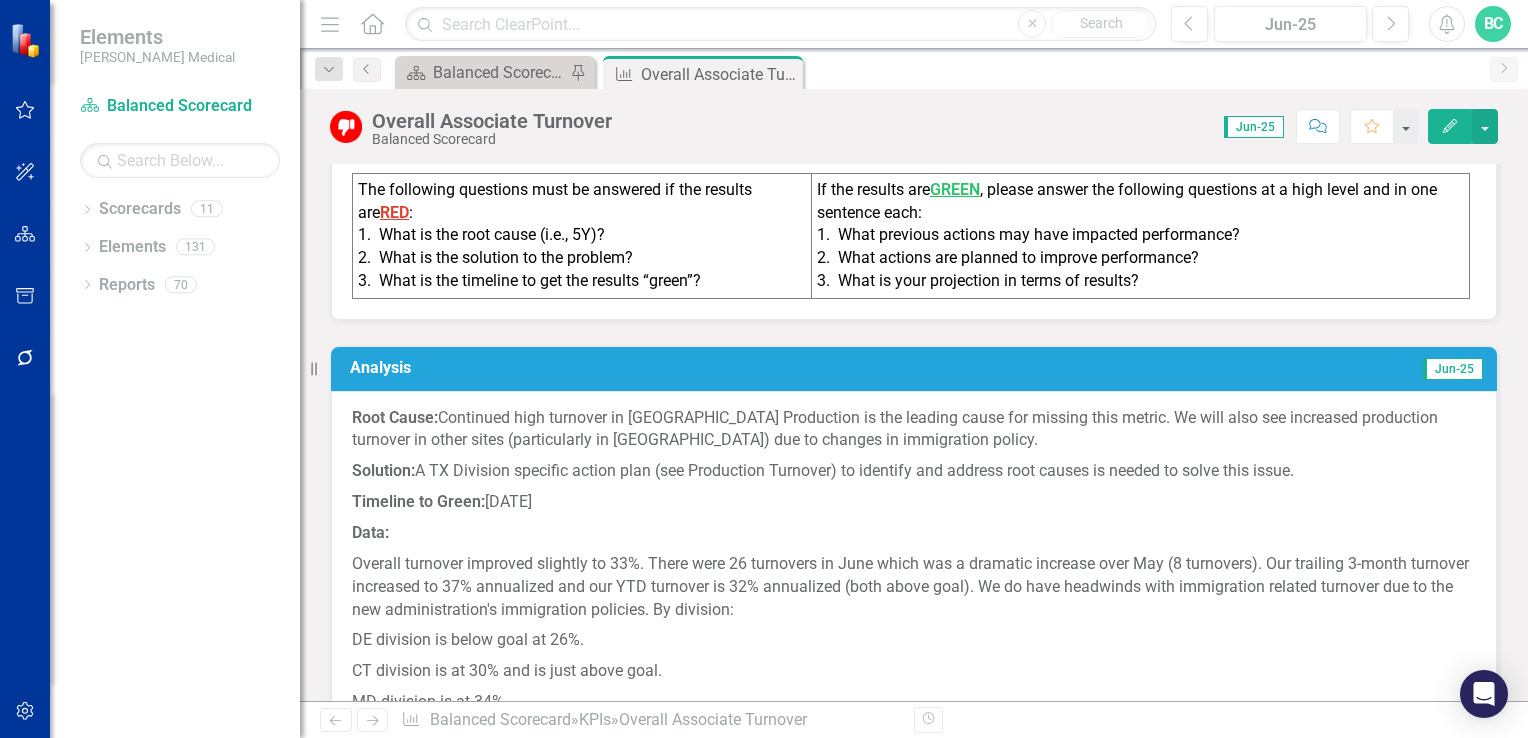 click on "Edit" 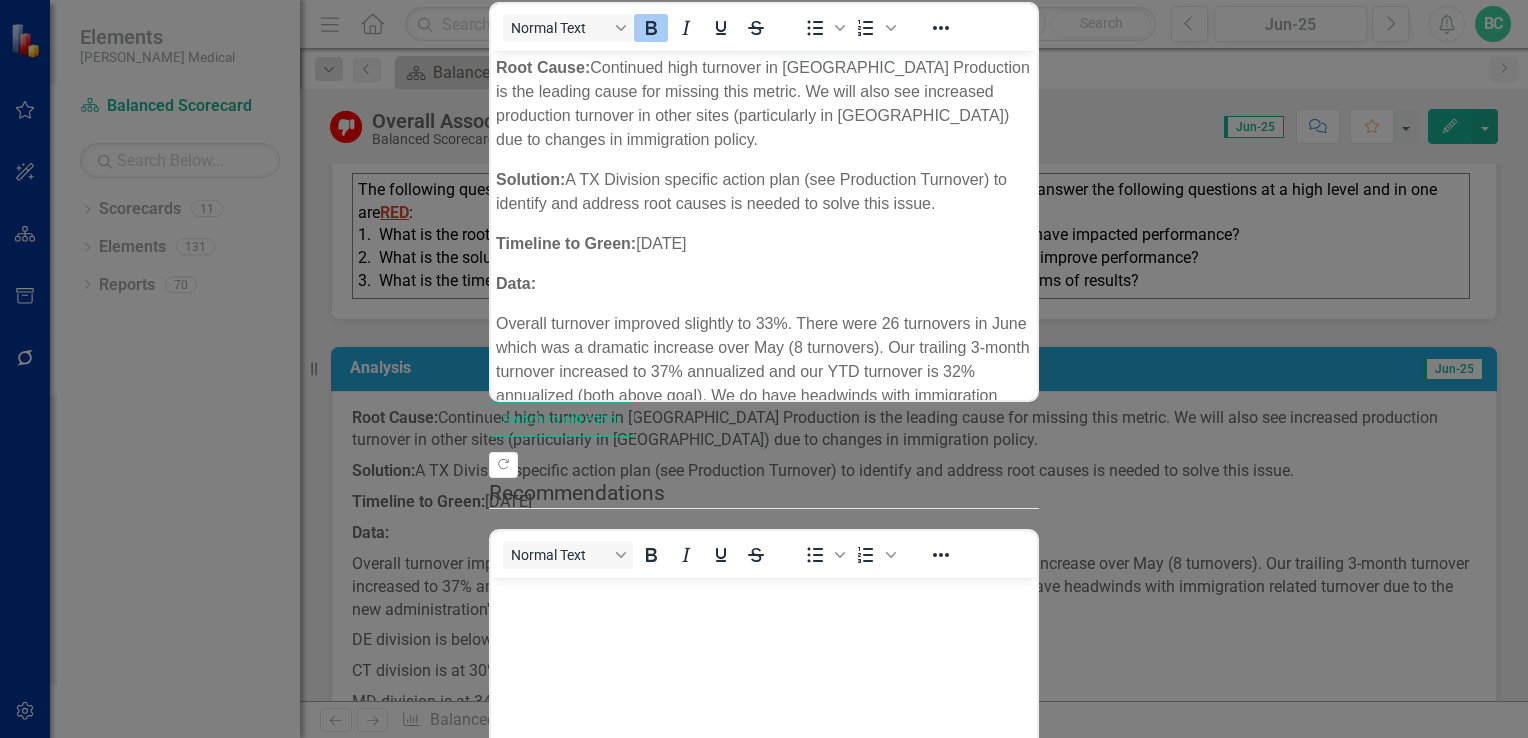 scroll, scrollTop: 0, scrollLeft: 0, axis: both 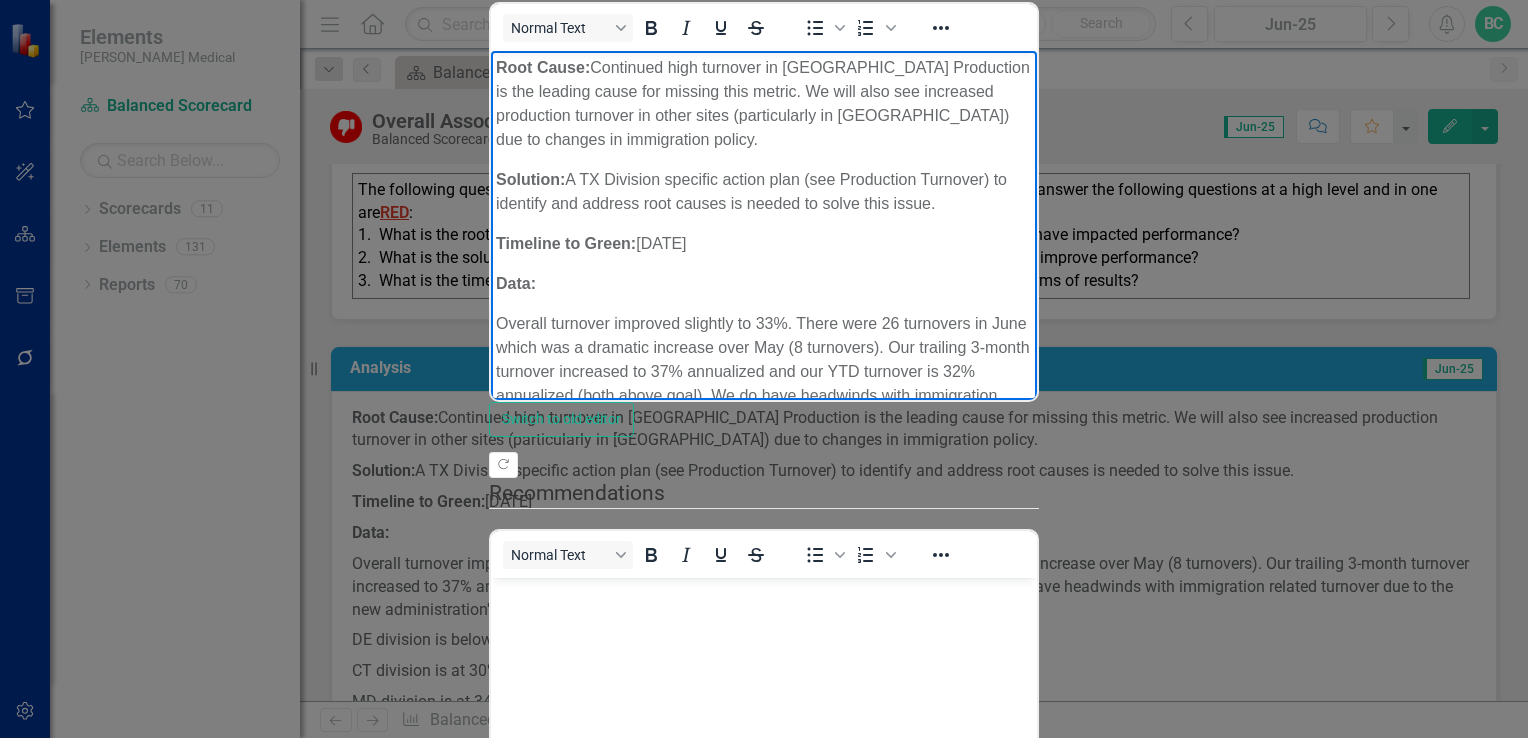 click on "Overall turnover improved slightly to 33%. There were 26 turnovers in June which was a dramatic increase over May (8 turnovers). Our trailing 3-month turnover increased to 37% annualized and our YTD turnover is 32% annualized (both above goal). We do have headwinds with immigration related turnover due to the new administration's immigration policies. By division:" at bounding box center (764, 384) 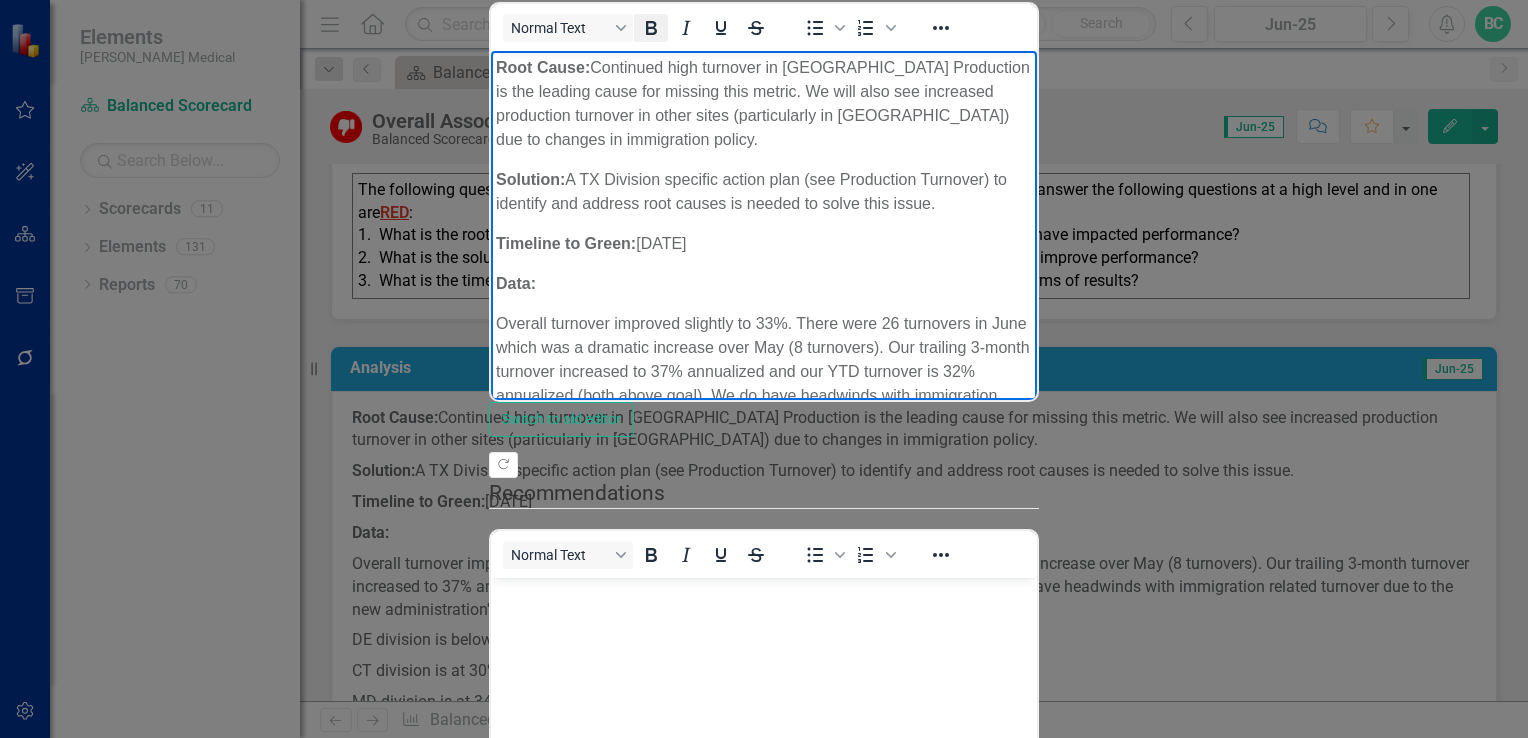 click 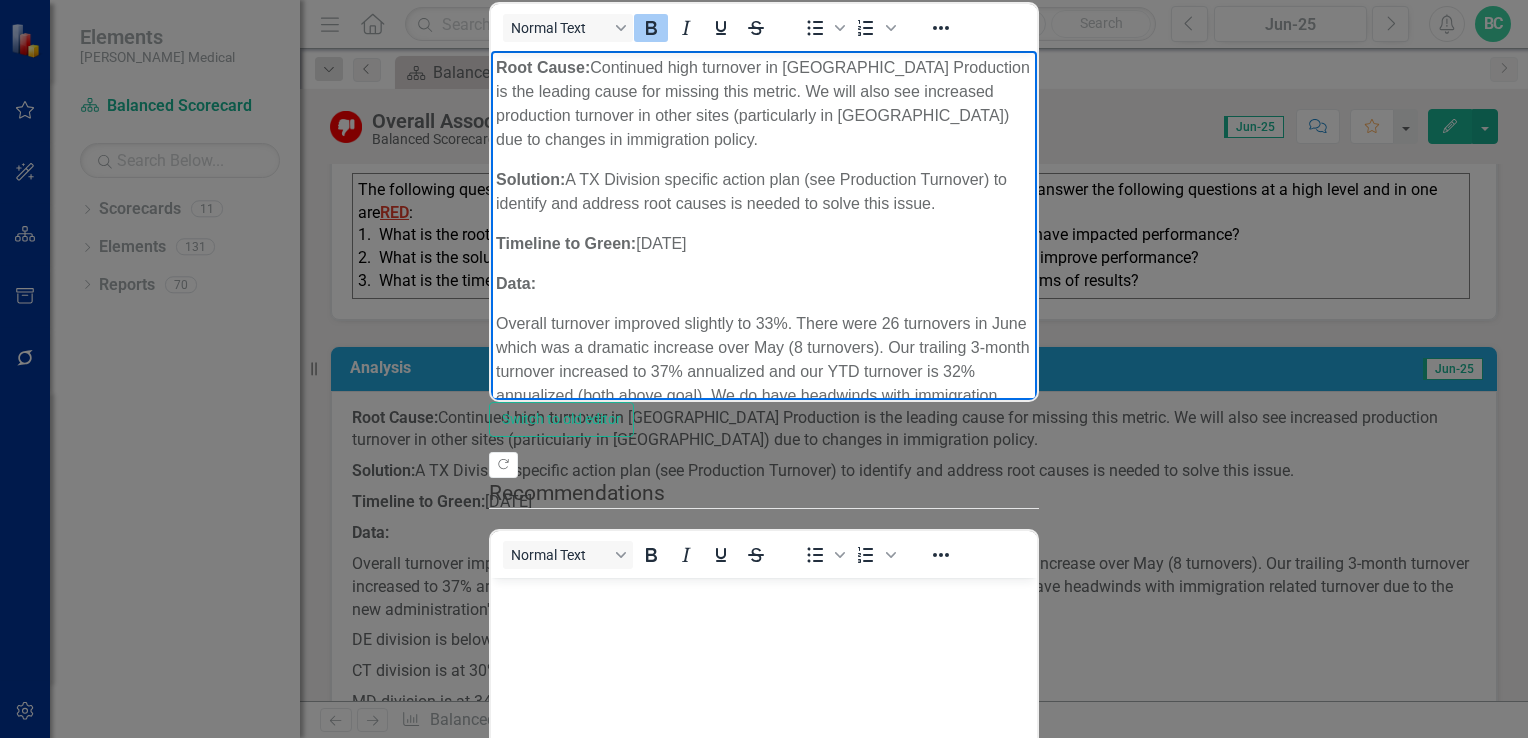 click on "DE division is below goal at 26%." at bounding box center (764, 500) 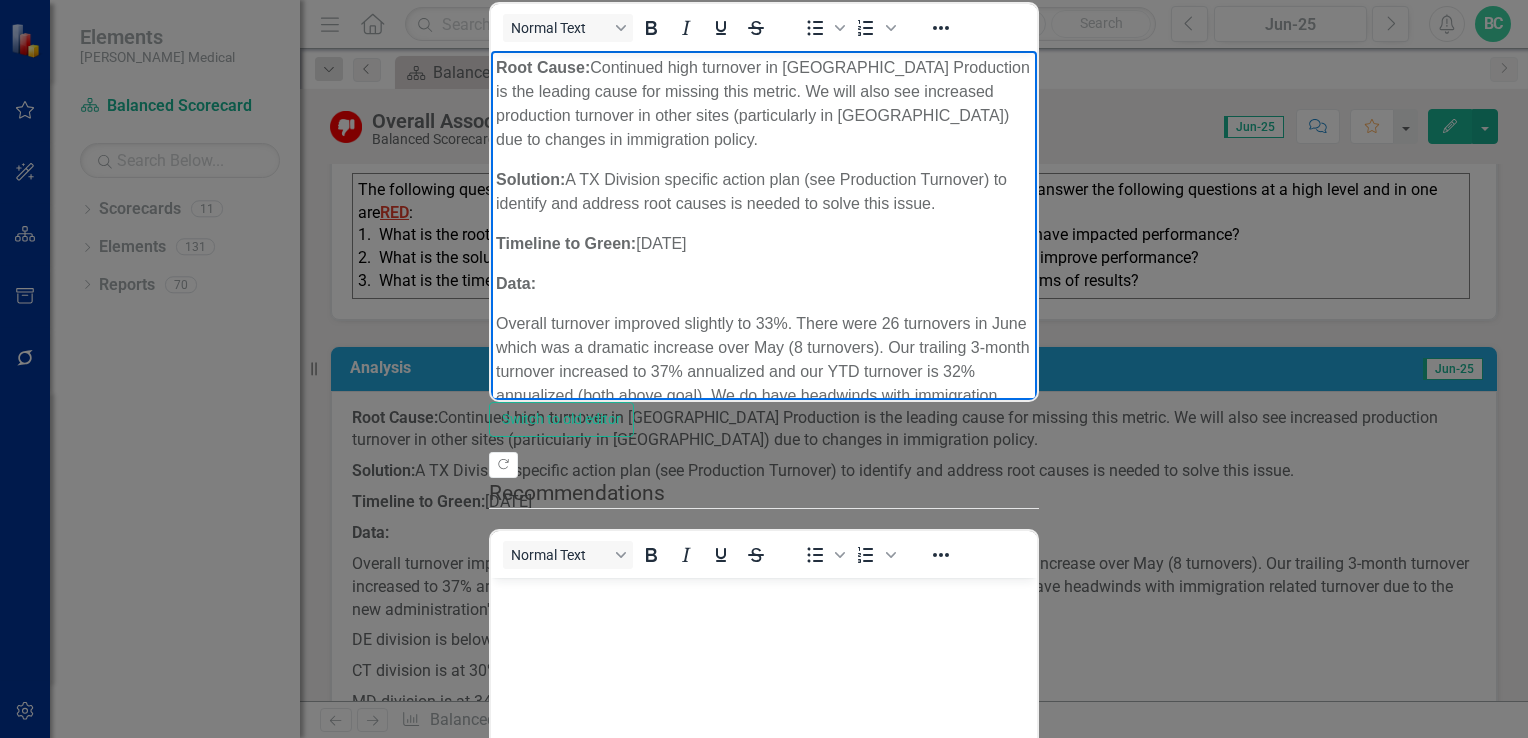 click on "Root Cause:  Continued high turnover in [GEOGRAPHIC_DATA] Production is the leading cause for missing this metric. We will also see increased production turnover in other sites (particularly in [GEOGRAPHIC_DATA]) due to changes in immigration policy.  Solution:  A TX Division specific action plan (see Production Turnover) to identify and address root causes is needed to solve this issue. Timeline to Green:  [DATE] Data: Overall turnover improved slightly to 33%. There were 26 turnovers in June which was a dramatic increase over May (8 turnovers). Our trailing 3-month turnover increased to 37% annualized and our YTD turnover is 32% annualized (both above goal). We do have headwinds with immigration related turnover due to the new administration's immigration policies.  By division: DE division is below goal at 26%. CT division is at 30% and is just above goal. MD division is at 34%. FL division is at 49%. TX division slipped to 64% and still presents the largest opportunity for improvement, particularly in production." at bounding box center (764, 404) 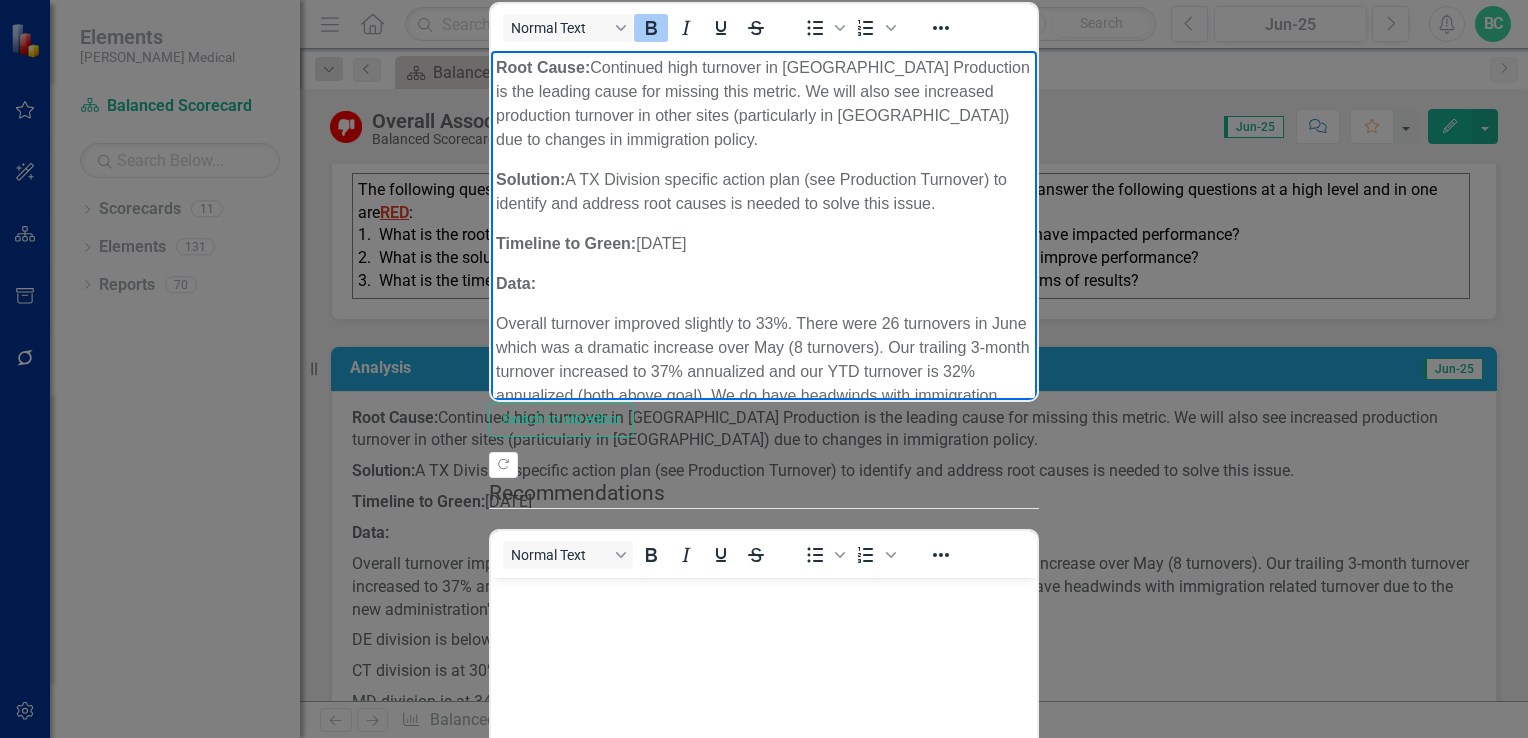 drag, startPoint x: 1098, startPoint y: 309, endPoint x: 1334, endPoint y: 356, distance: 240.63458 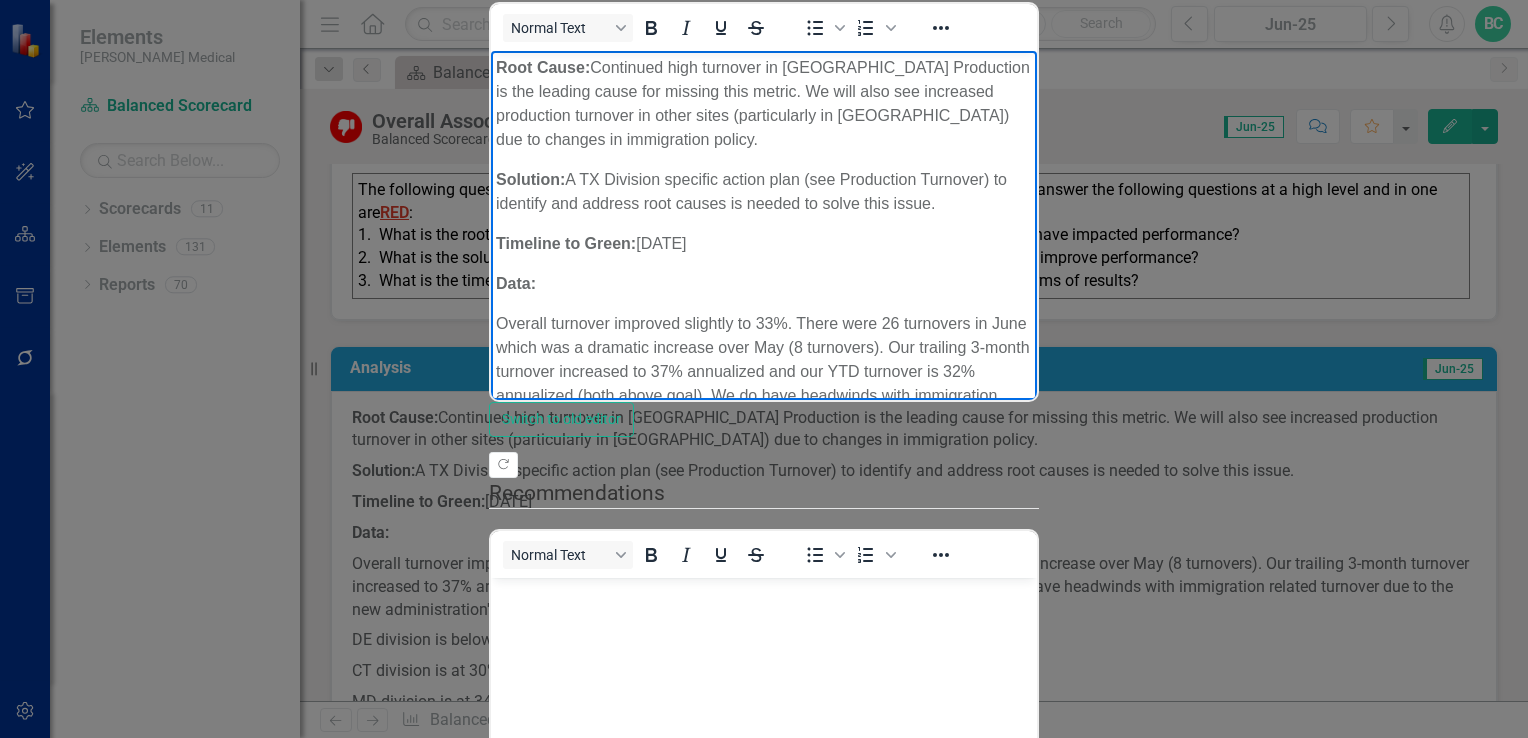 click on "Root Cause:  Continued high turnover in [GEOGRAPHIC_DATA] Production is the leading cause for missing this metric. We will also see increased production turnover in other sites (particularly in [GEOGRAPHIC_DATA]) due to changes in immigration policy.  Solution:  A TX Division specific action plan (see Production Turnover) to identify and address root causes is needed to solve this issue. Timeline to Green:  [DATE] Data: Overall turnover improved slightly to 33%. There were 26 turnovers in June which was a dramatic increase over May (8 turnovers). Our trailing 3-month turnover increased to 37% annualized and our YTD turnover is 32% annualized (both above goal). We do have headwinds with immigration related turnover due to the new administration's immigration policies. We project 10 additional turnovers in July, 2 in August, and 2 in September. By division: DE division is below goal at 26%. CT division is at 30% and is just above goal. MD division is at 34%. FL division is at 49%." at bounding box center (764, 416) 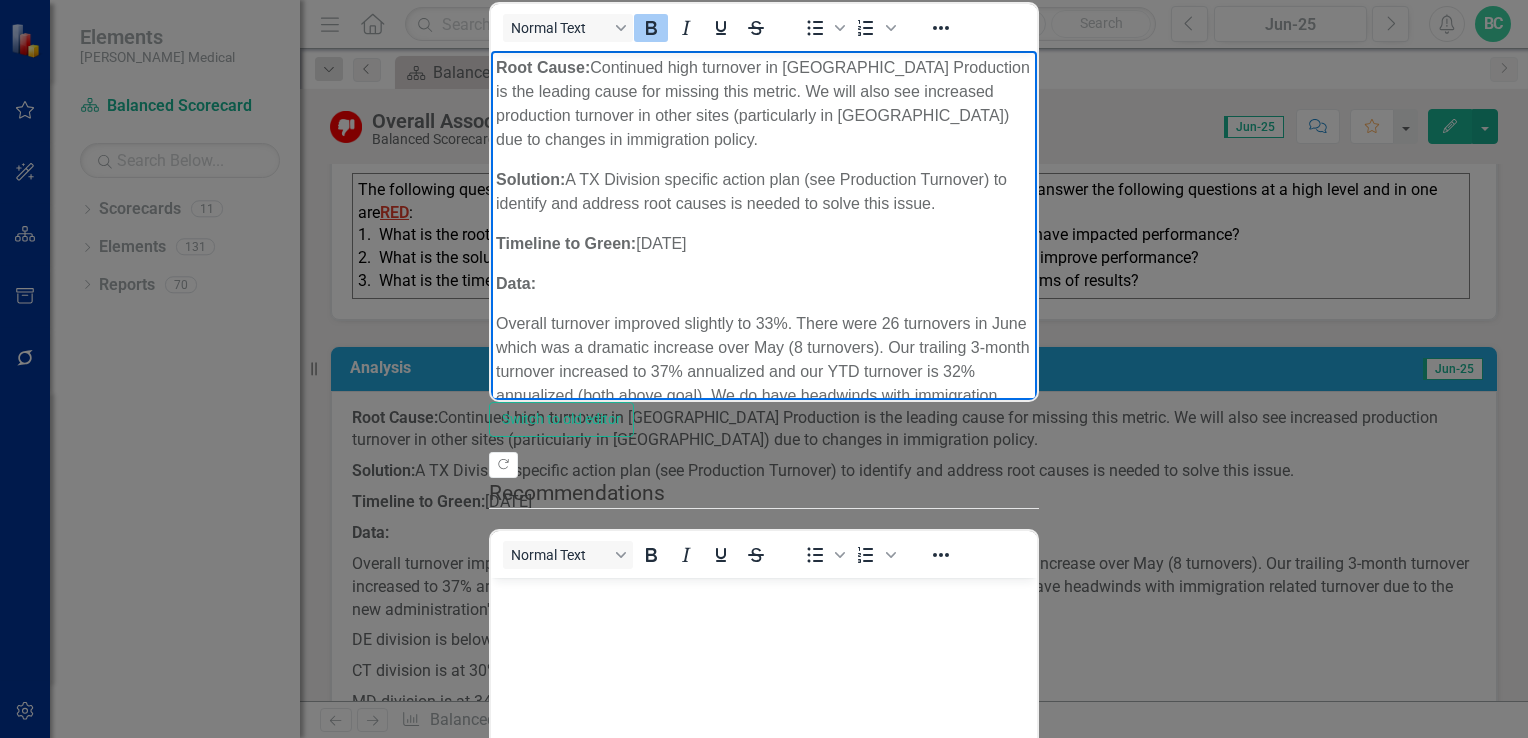 click on "By division:" at bounding box center [764, 484] 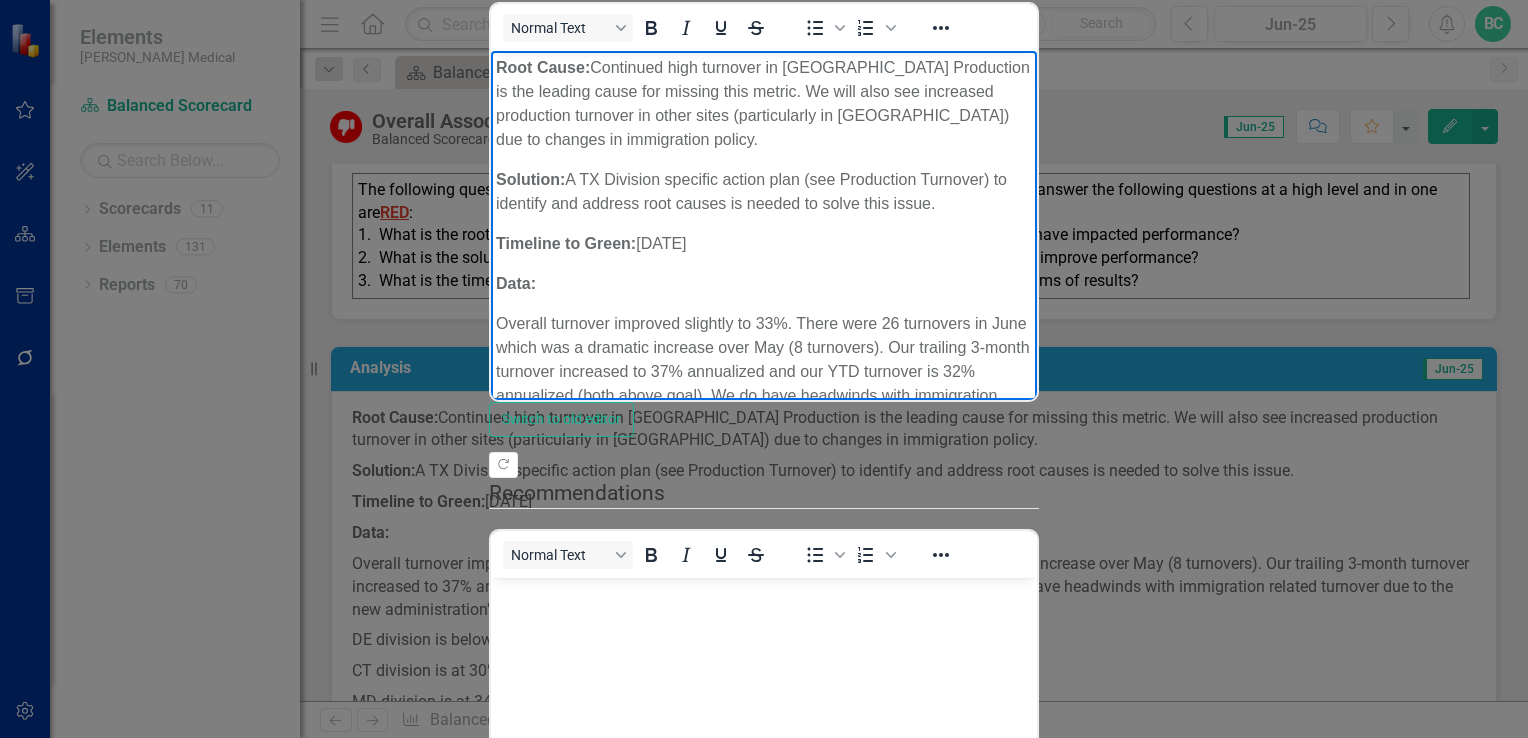 click on "Overall turnover improved slightly to 33%. There were 26 turnovers in June which was a dramatic increase over May (8 turnovers). Our trailing 3-month turnover increased to 37% annualized and our YTD turnover is 32% annualized (both above goal). We do have headwinds with immigration related turnover due to the new administration's immigration policies. We project 10 additional turnovers in July, 2 in August, and 2 in September." at bounding box center (764, 384) 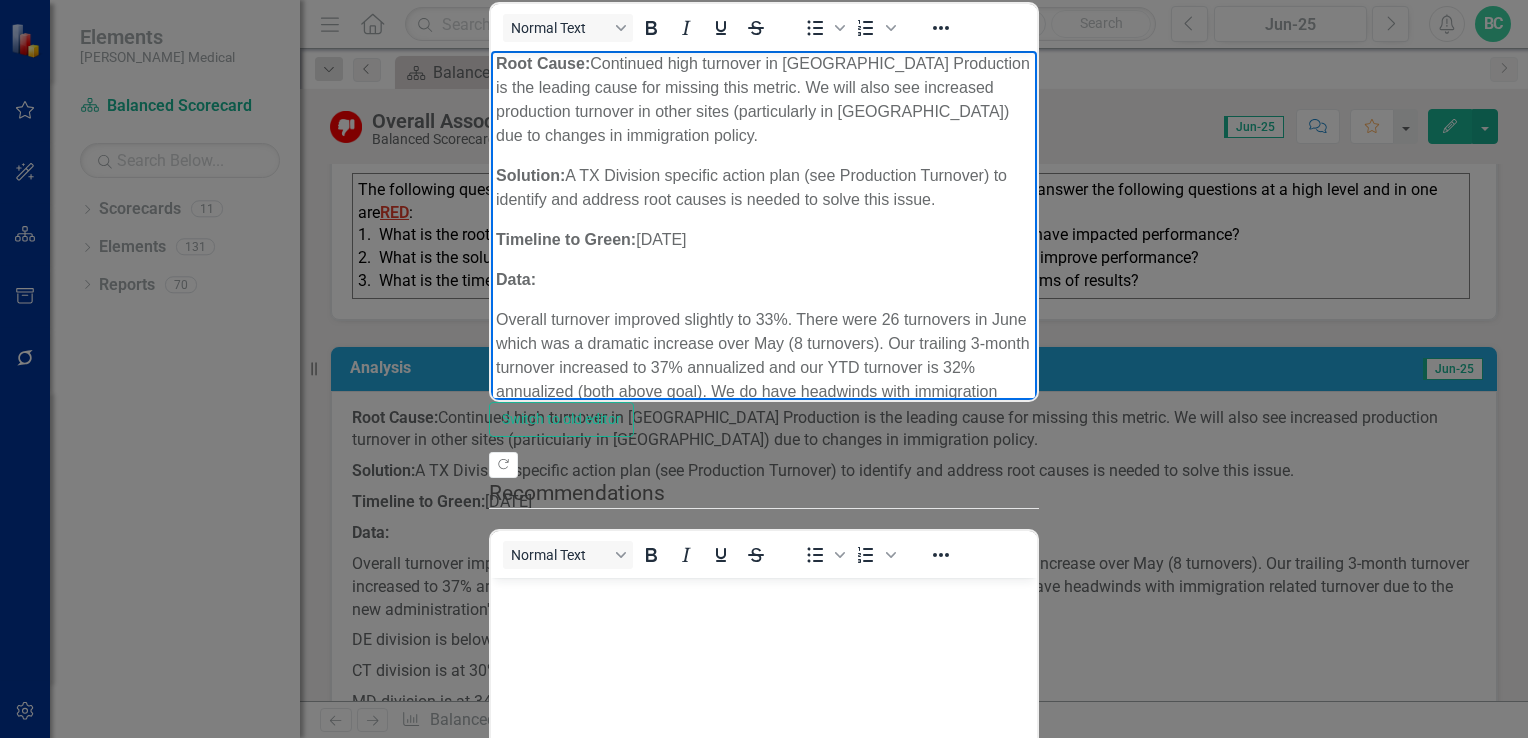 scroll, scrollTop: 0, scrollLeft: 0, axis: both 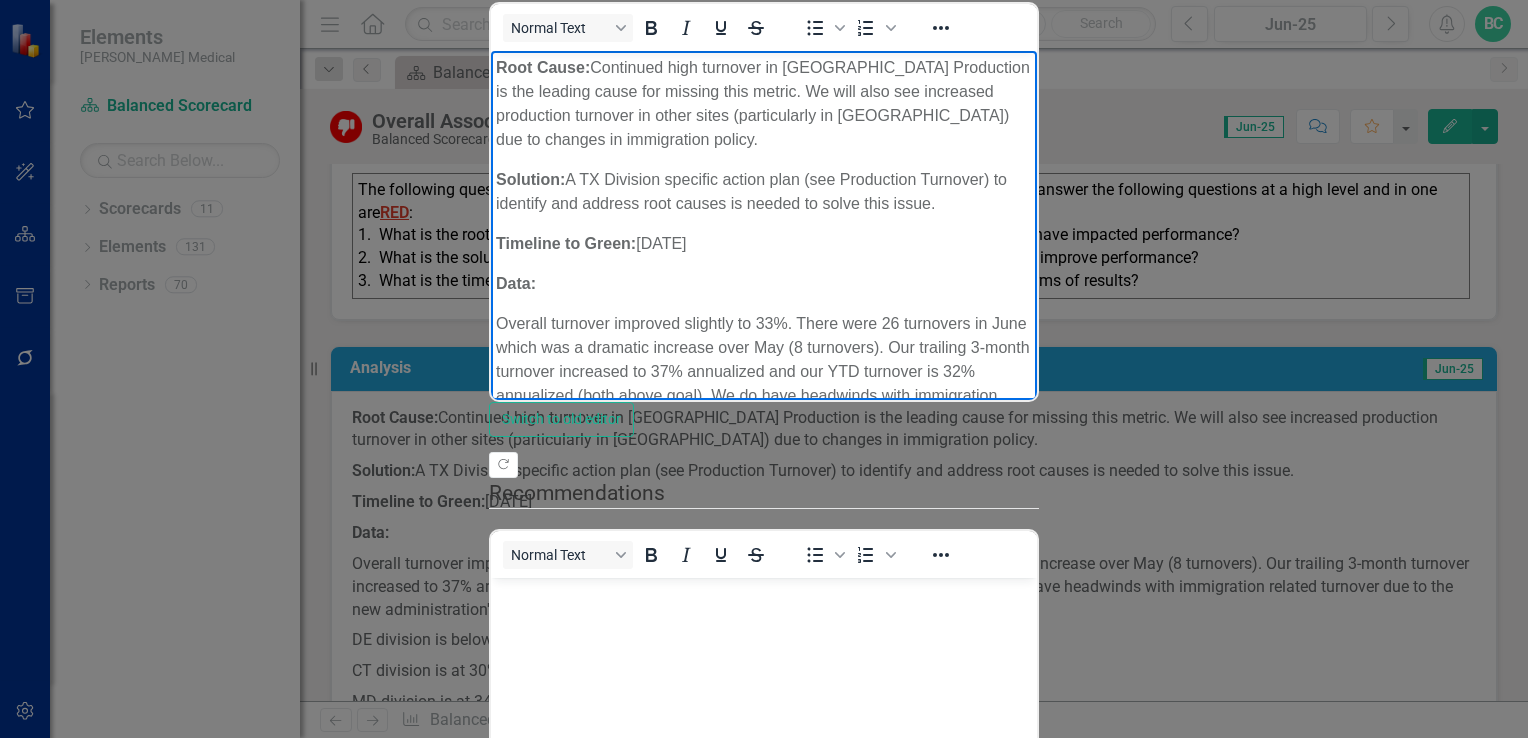 click on "Solution:  A TX Division specific action plan (see Production Turnover) to identify and address root causes is needed to solve this issue." at bounding box center (764, 192) 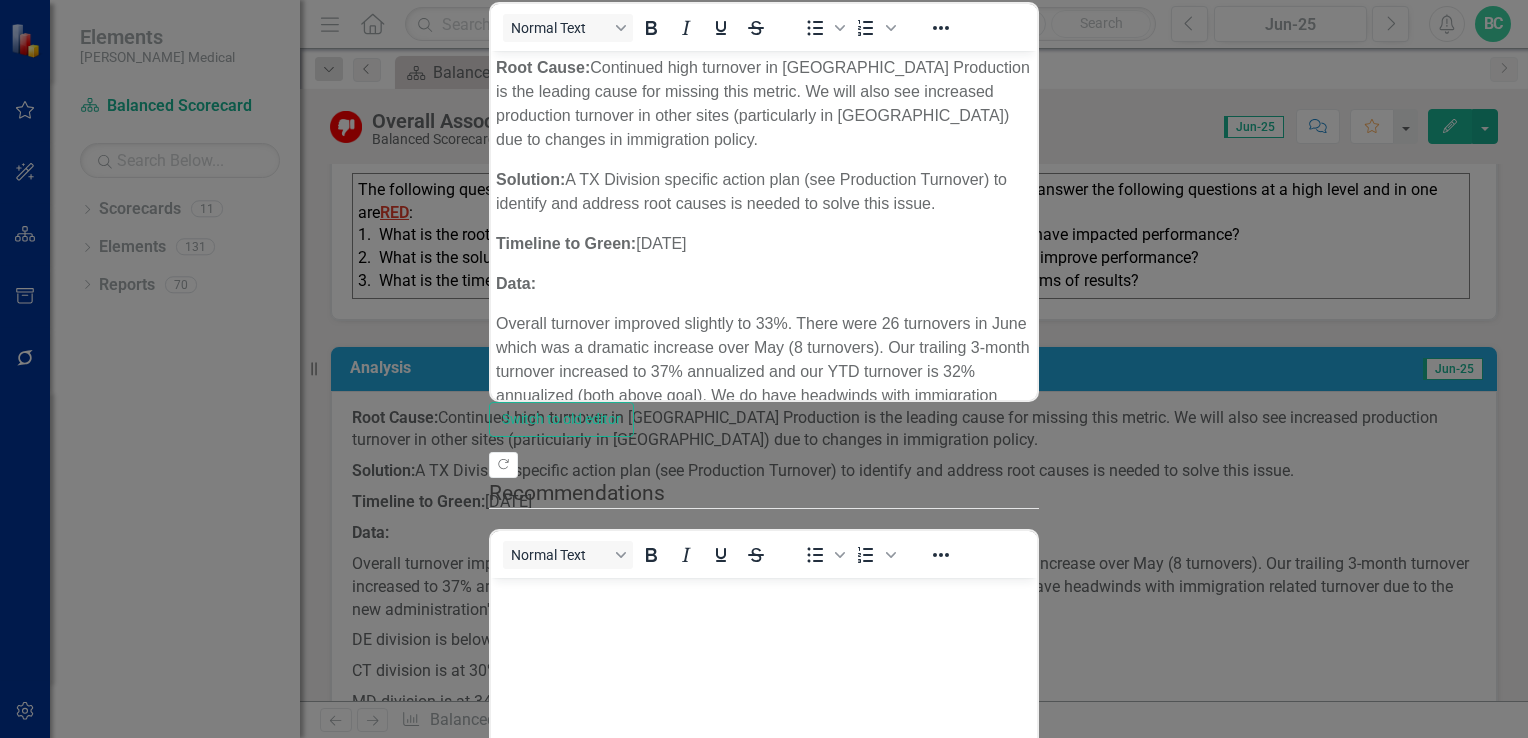 click on "Save" at bounding box center (595, 996) 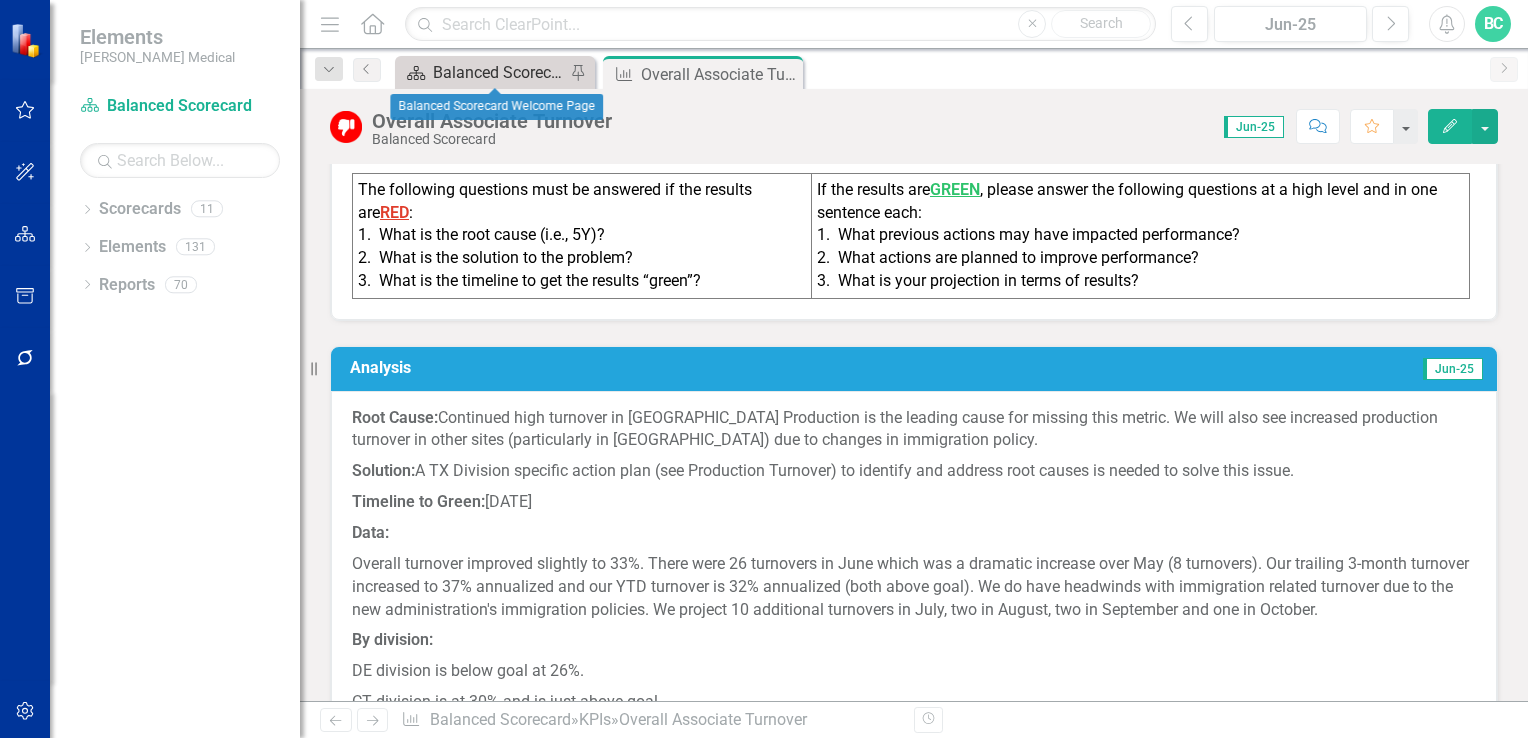 click on "Balanced Scorecard Welcome Page" at bounding box center [499, 72] 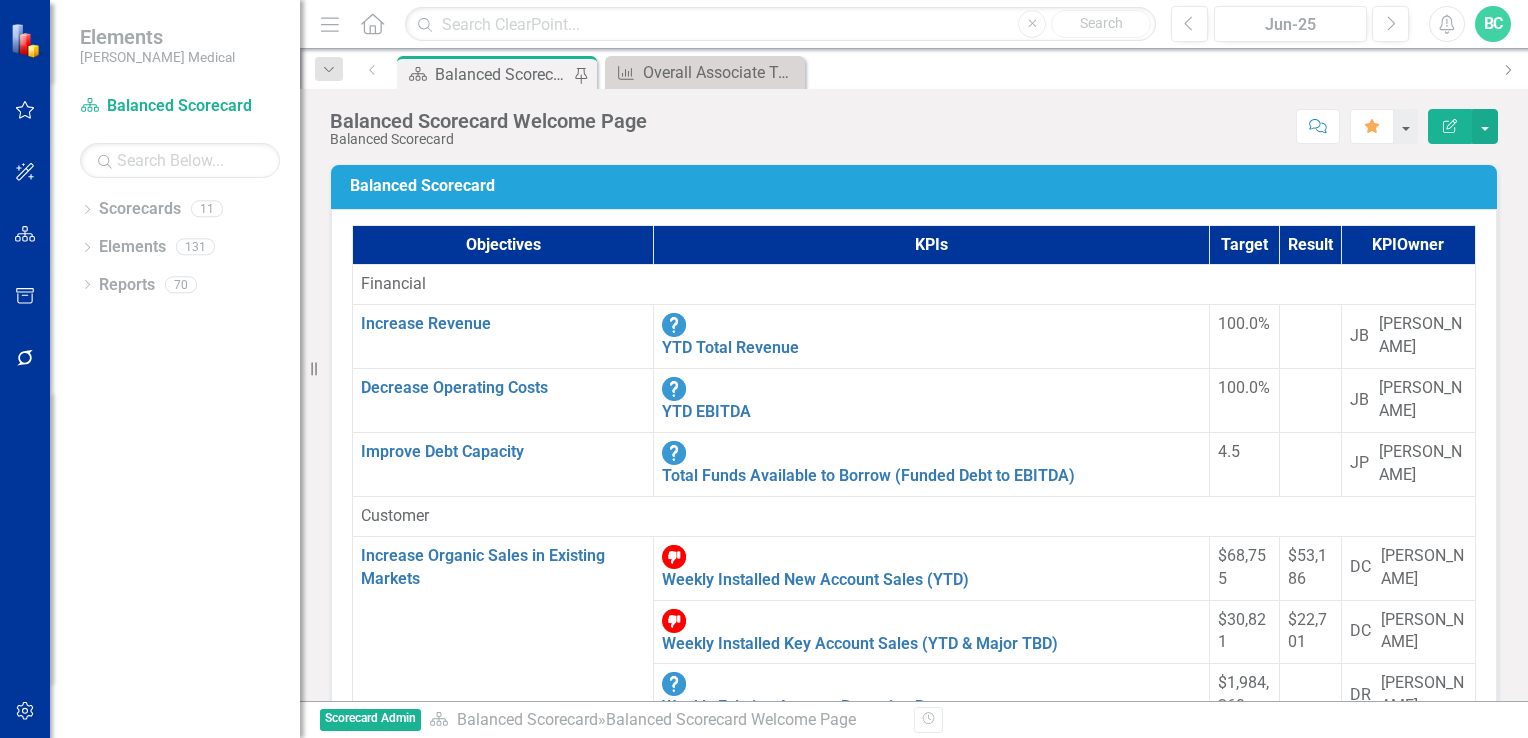 scroll, scrollTop: 1209, scrollLeft: 0, axis: vertical 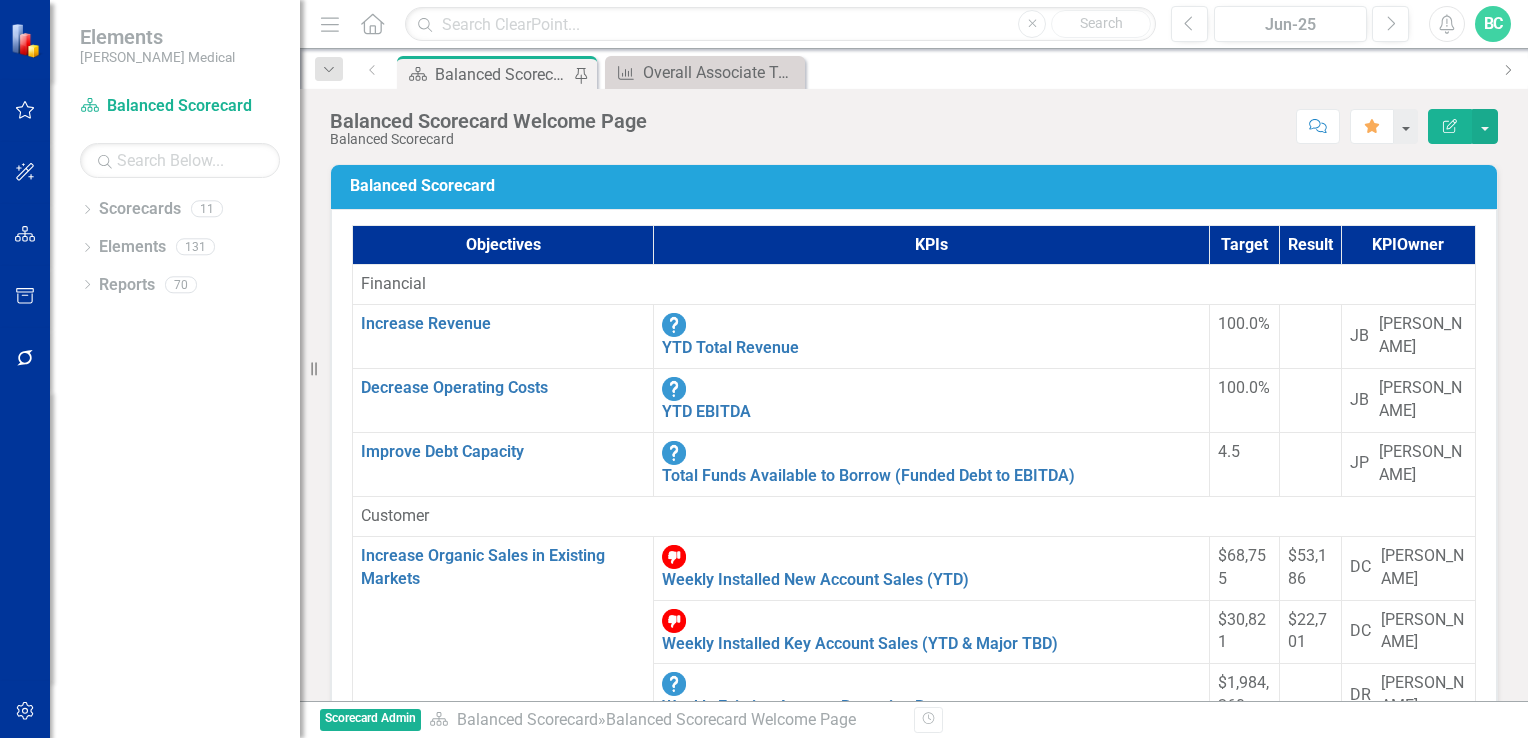click on "% of Mgmt. Roles Filled with Internal Candidates (Within the Last 12 Months)" at bounding box center [905, 2248] 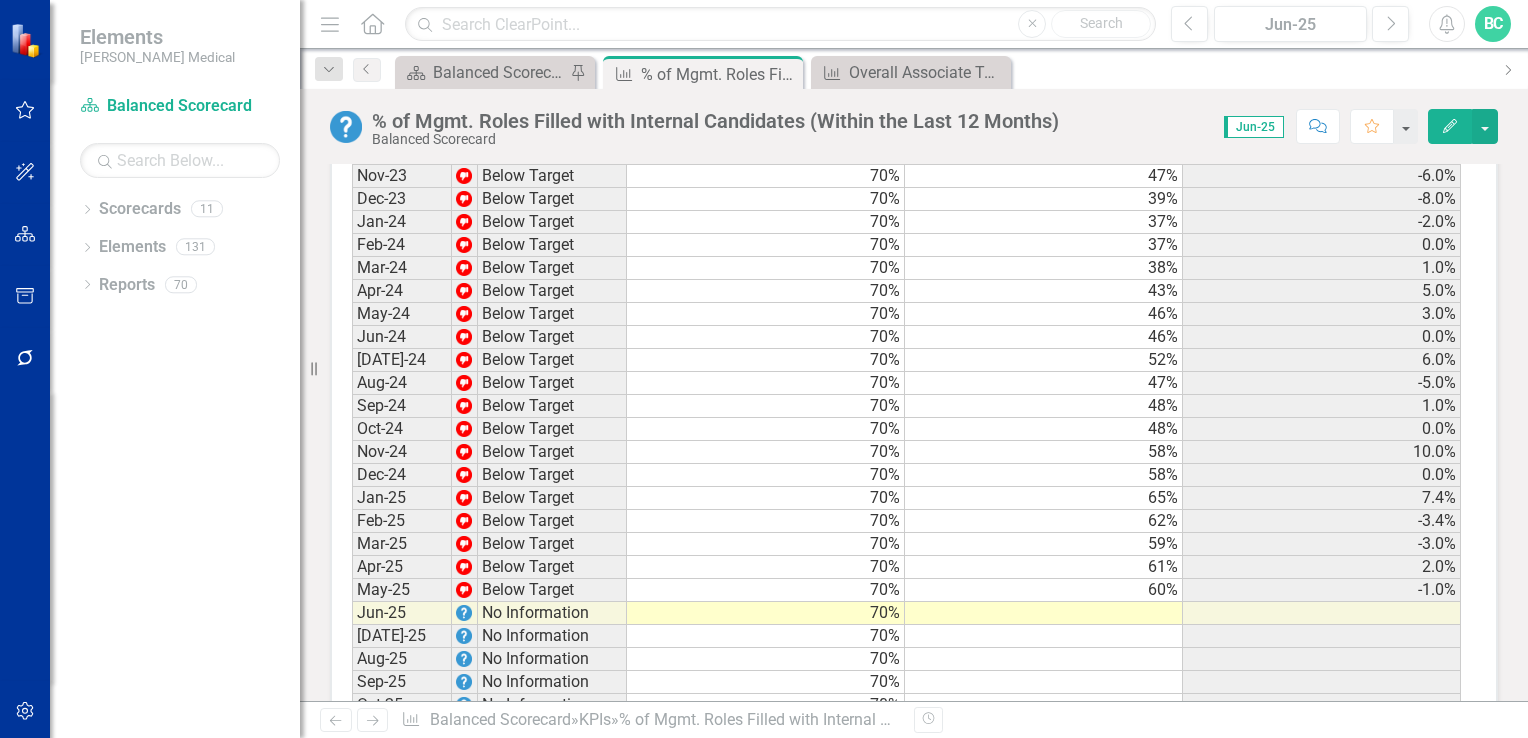 scroll, scrollTop: 2203, scrollLeft: 0, axis: vertical 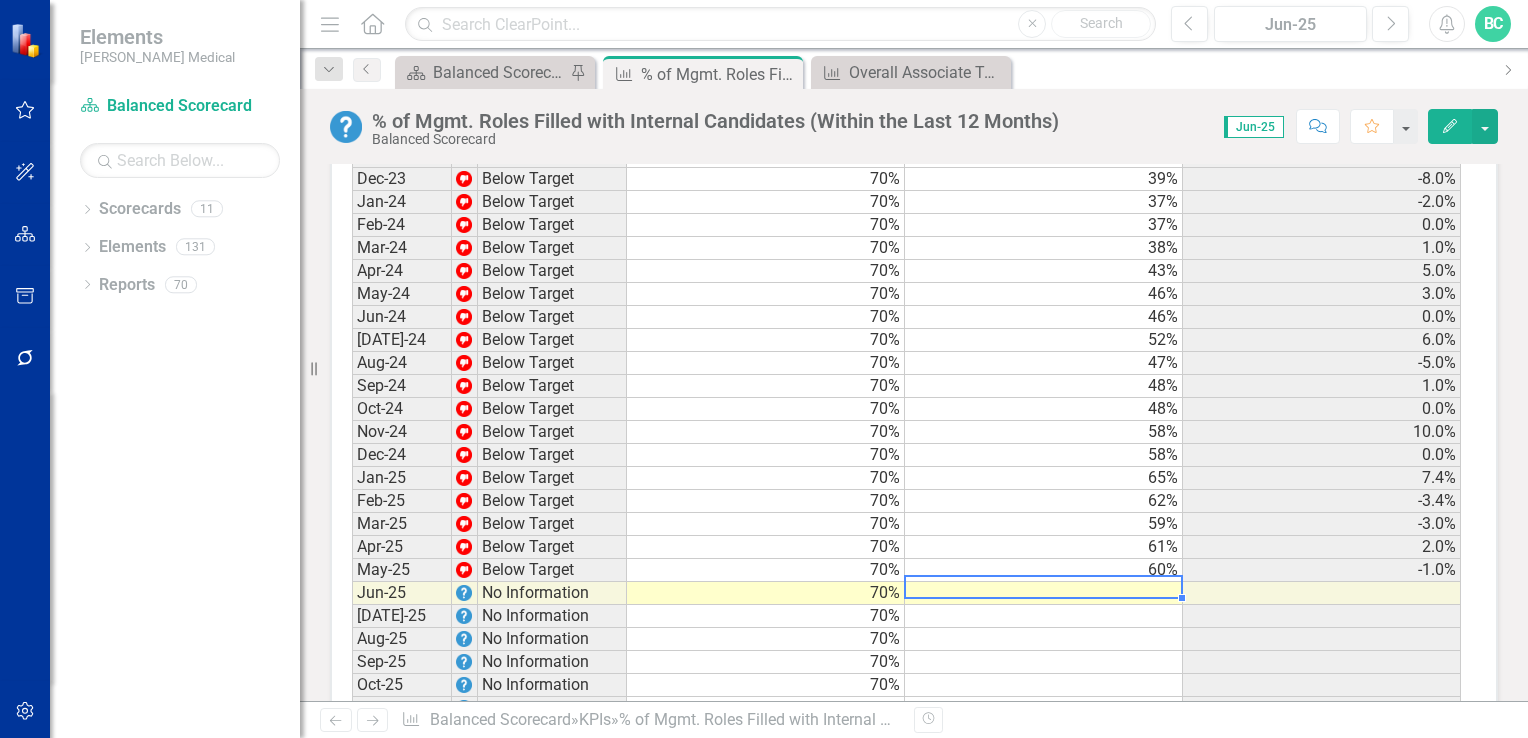 click at bounding box center (1044, 593) 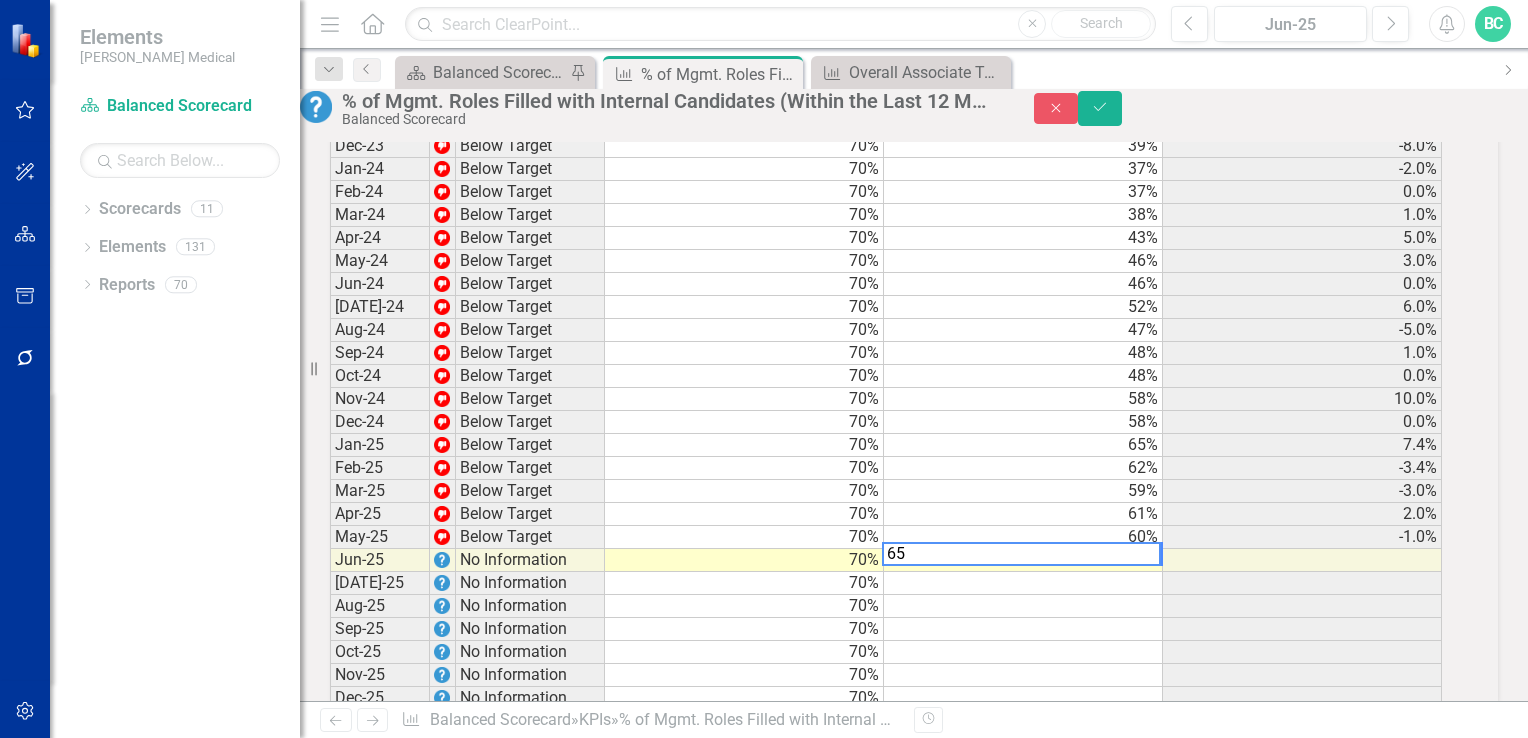 scroll, scrollTop: 2206, scrollLeft: 0, axis: vertical 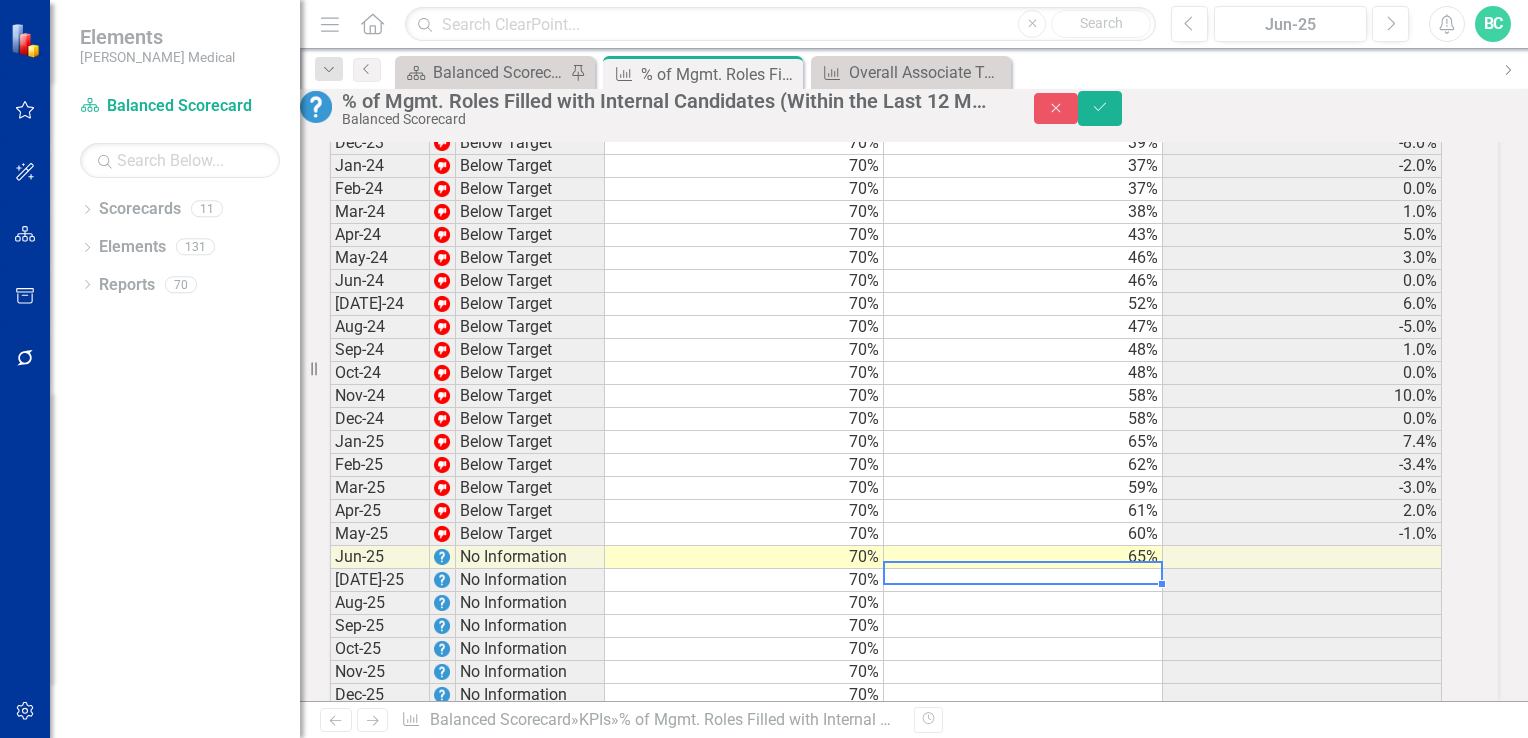 type 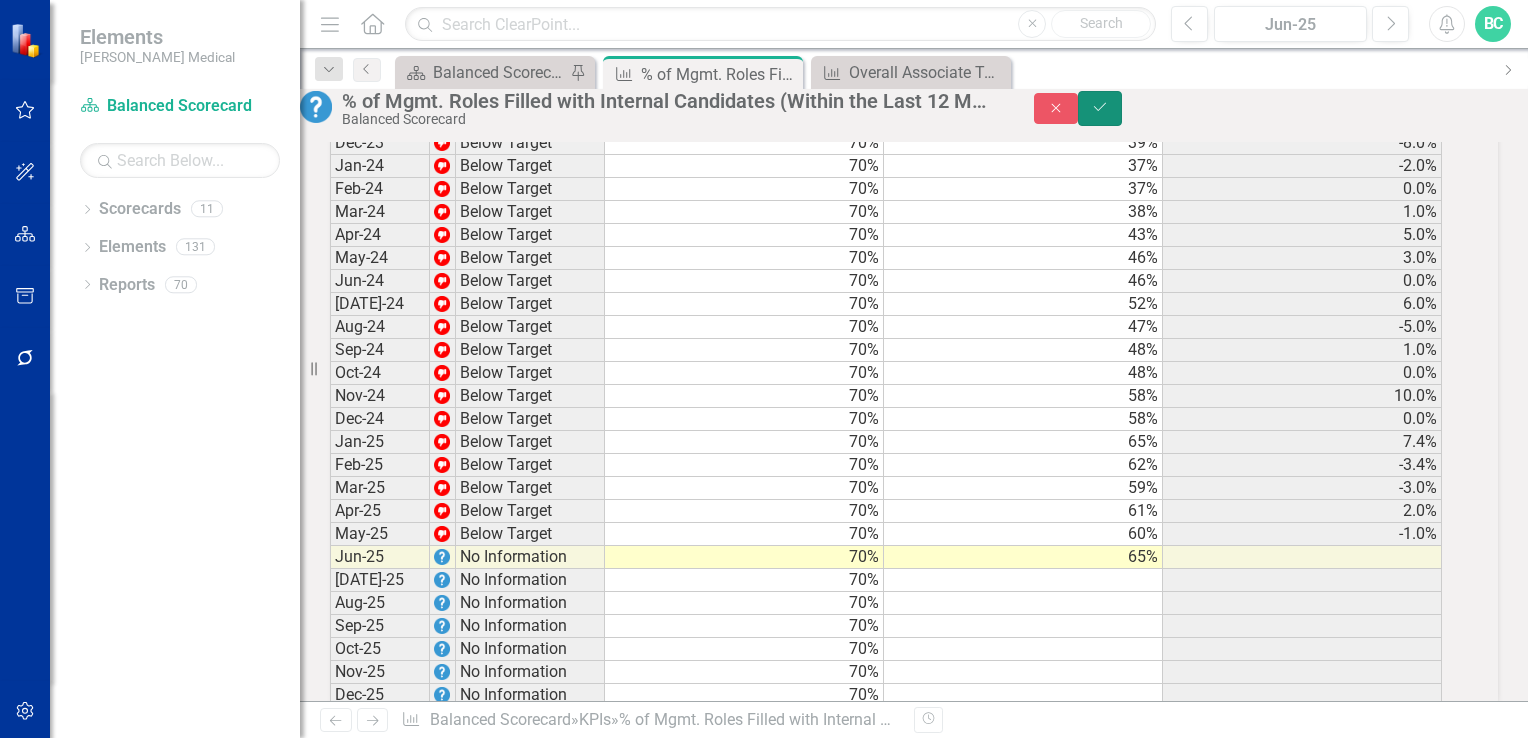 click on "Save" at bounding box center (1100, 108) 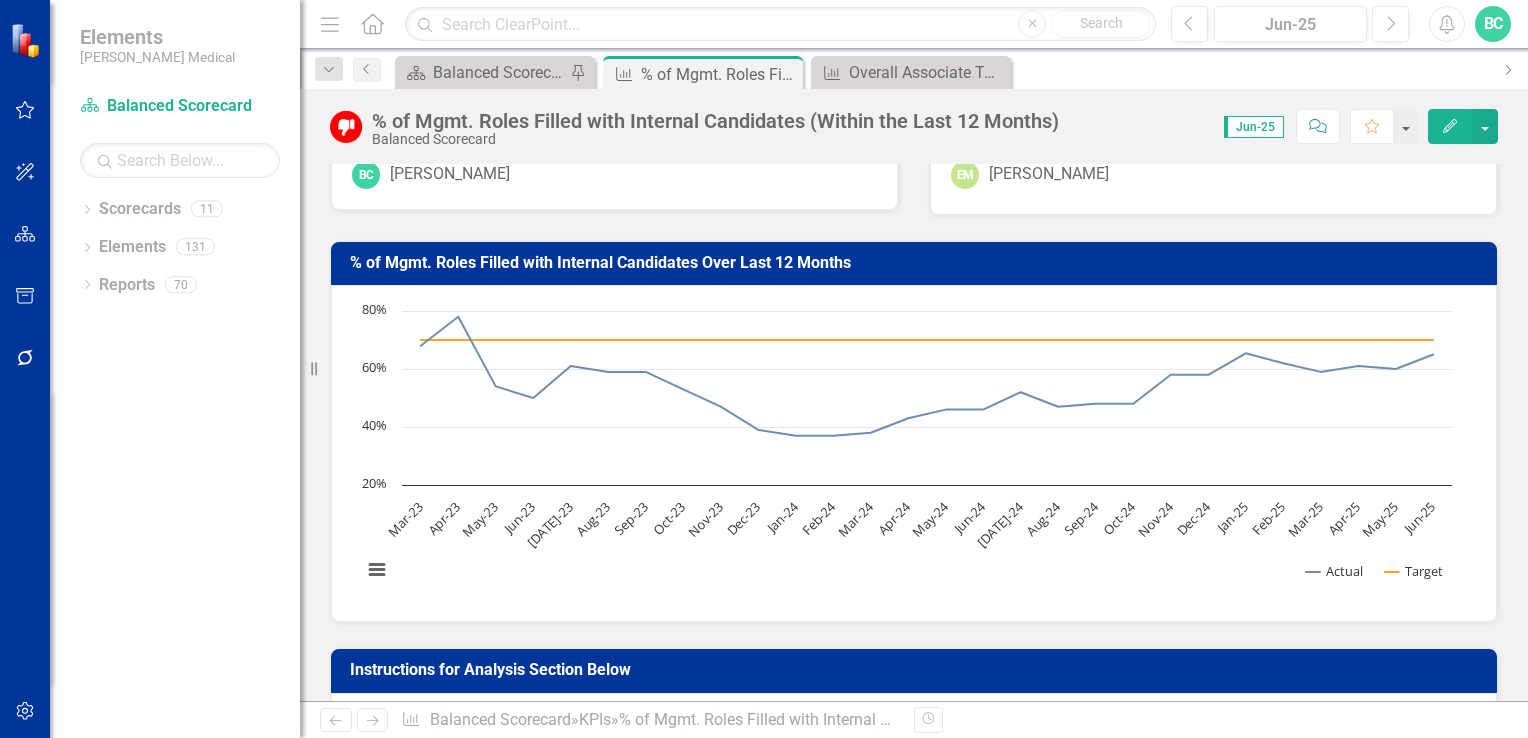 scroll, scrollTop: 0, scrollLeft: 0, axis: both 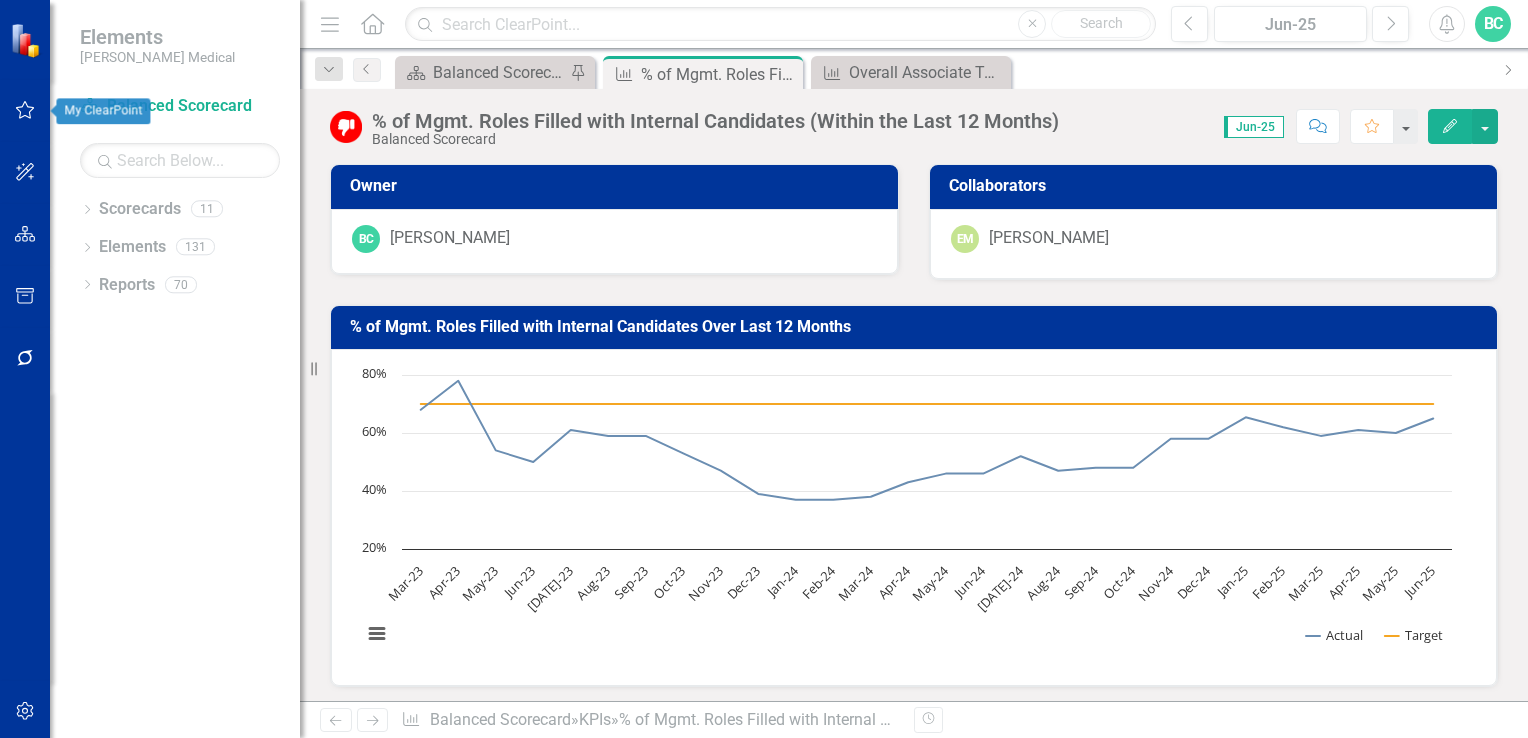 click at bounding box center (25, 111) 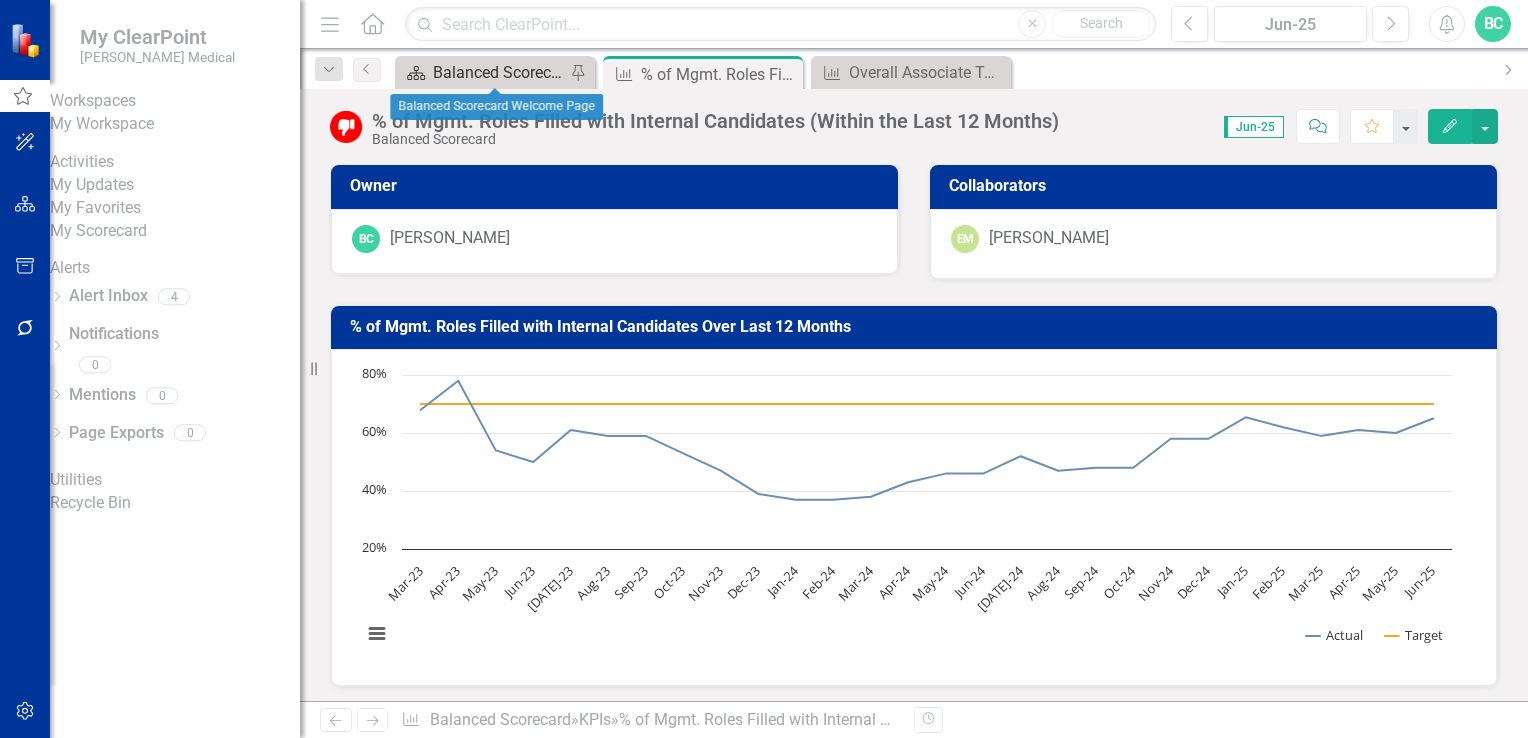 click on "Balanced Scorecard Welcome Page" at bounding box center [499, 72] 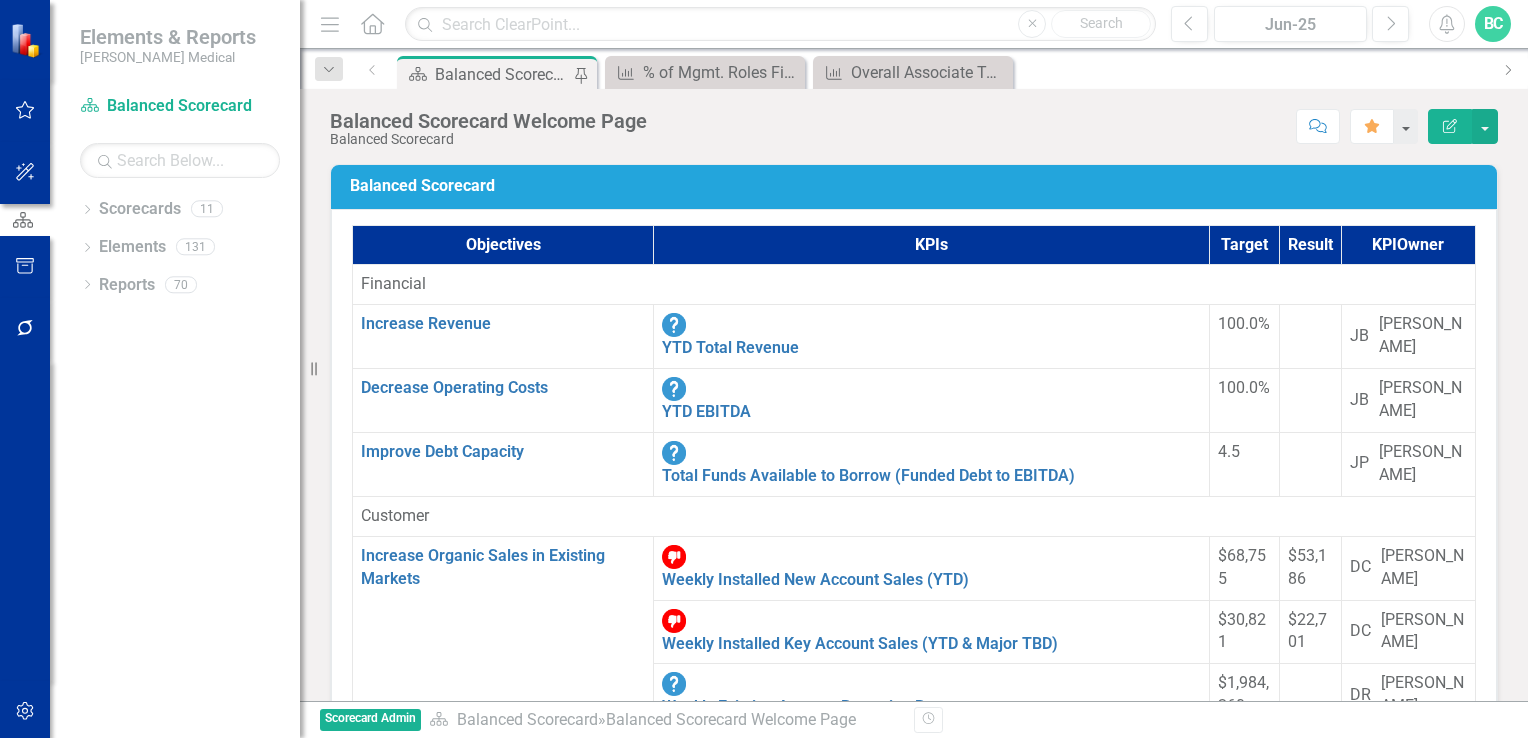 scroll, scrollTop: 1248, scrollLeft: 0, axis: vertical 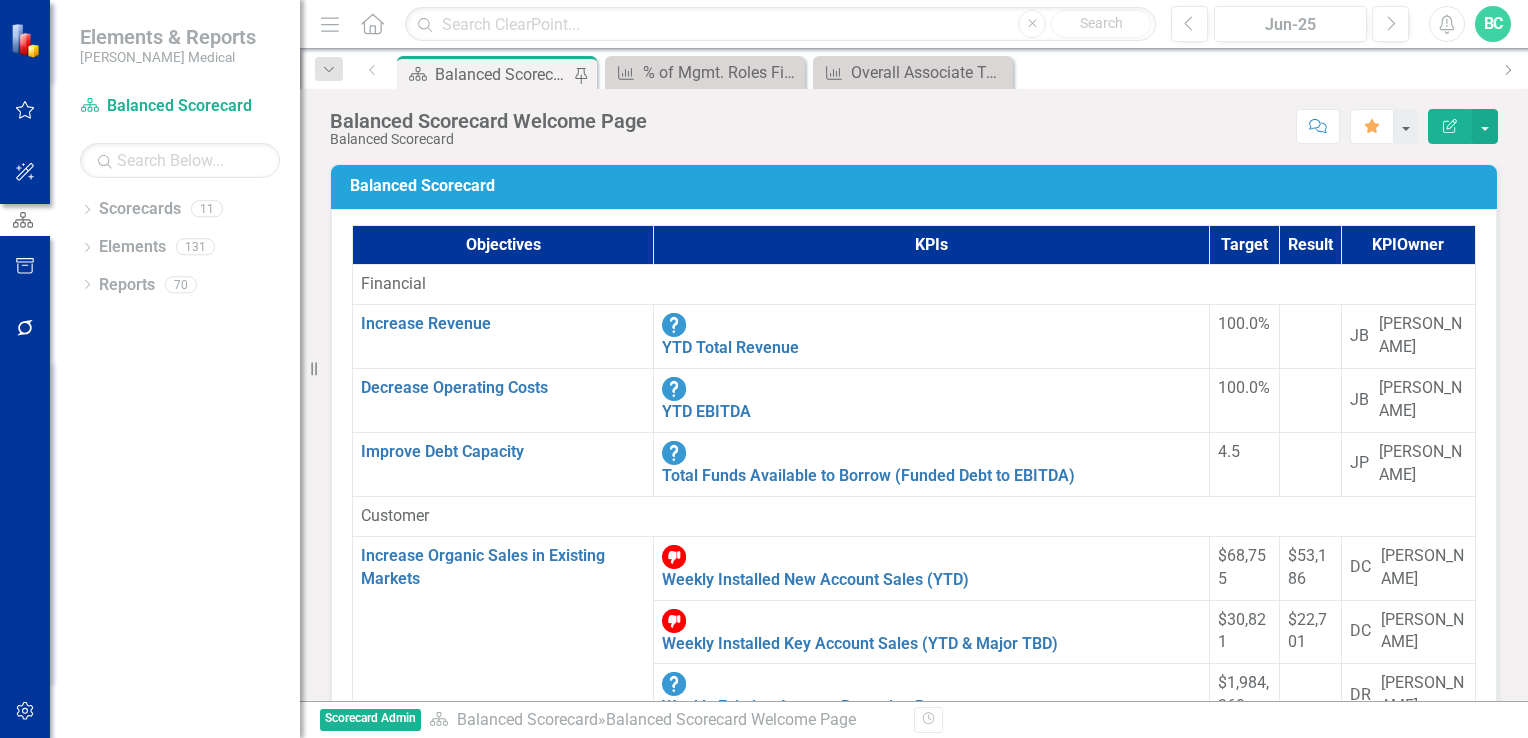 click on "# of Cross Functional Moves Between Sales, Service, Production, or Home Office Functions (Within the Last 12 Months)" at bounding box center (929, 2590) 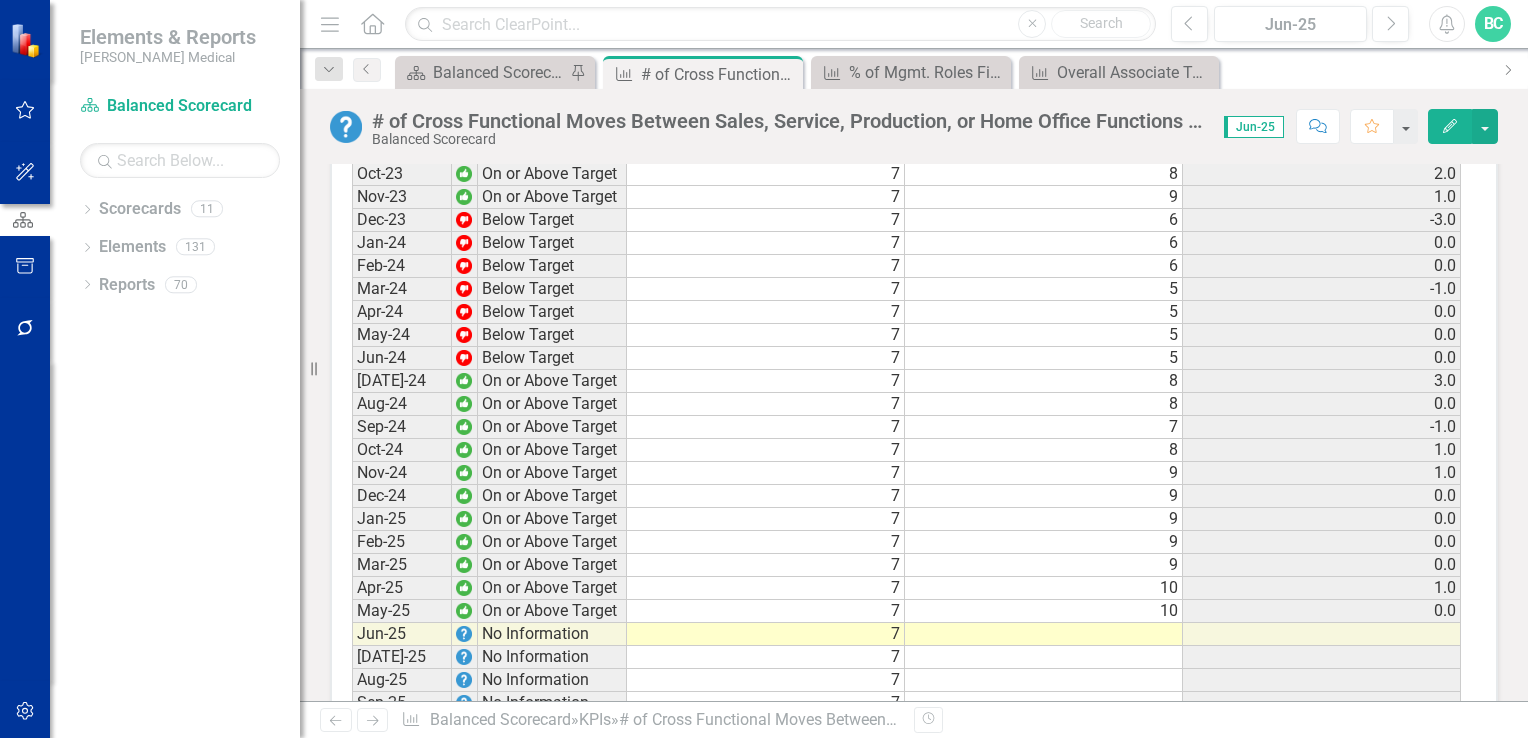 scroll, scrollTop: 2049, scrollLeft: 0, axis: vertical 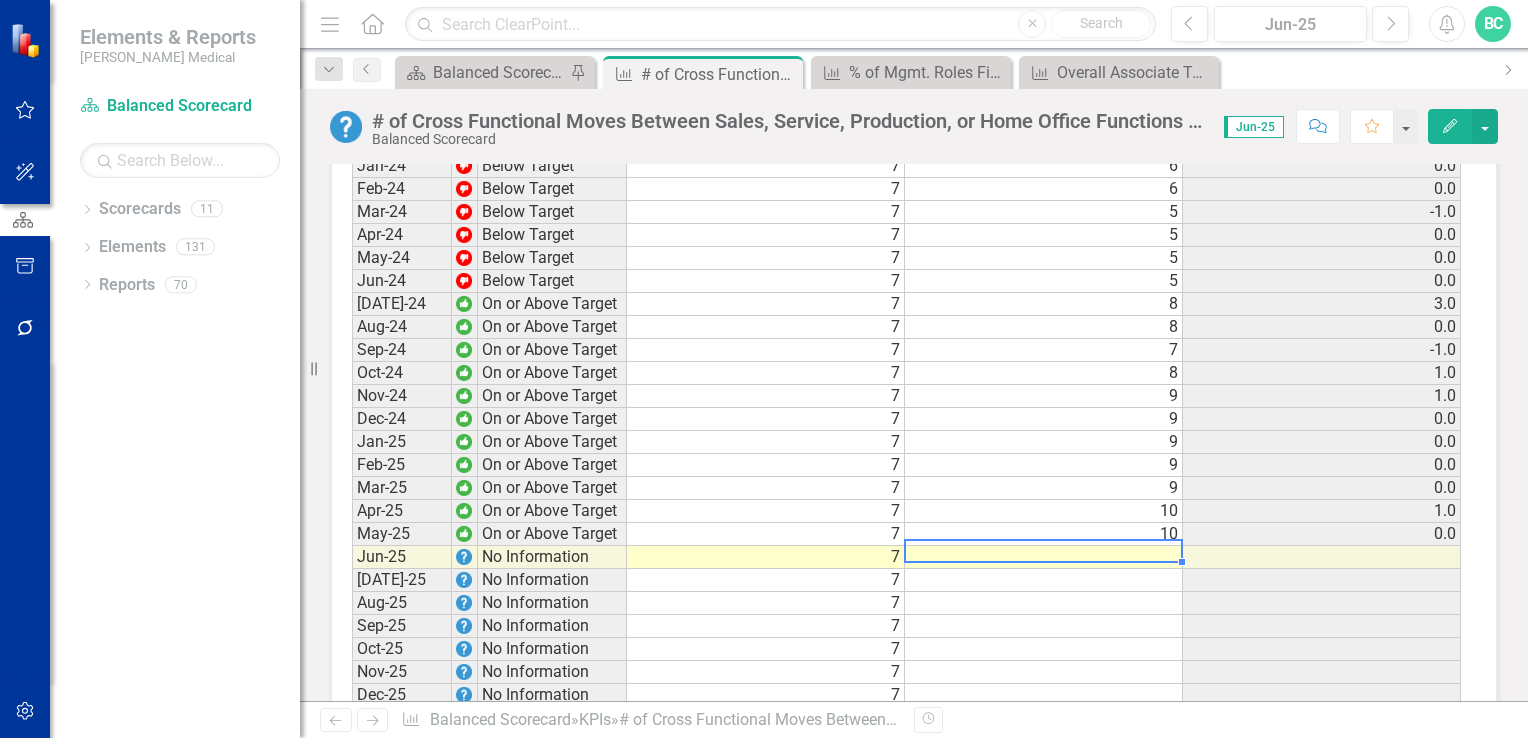 click at bounding box center (1044, 557) 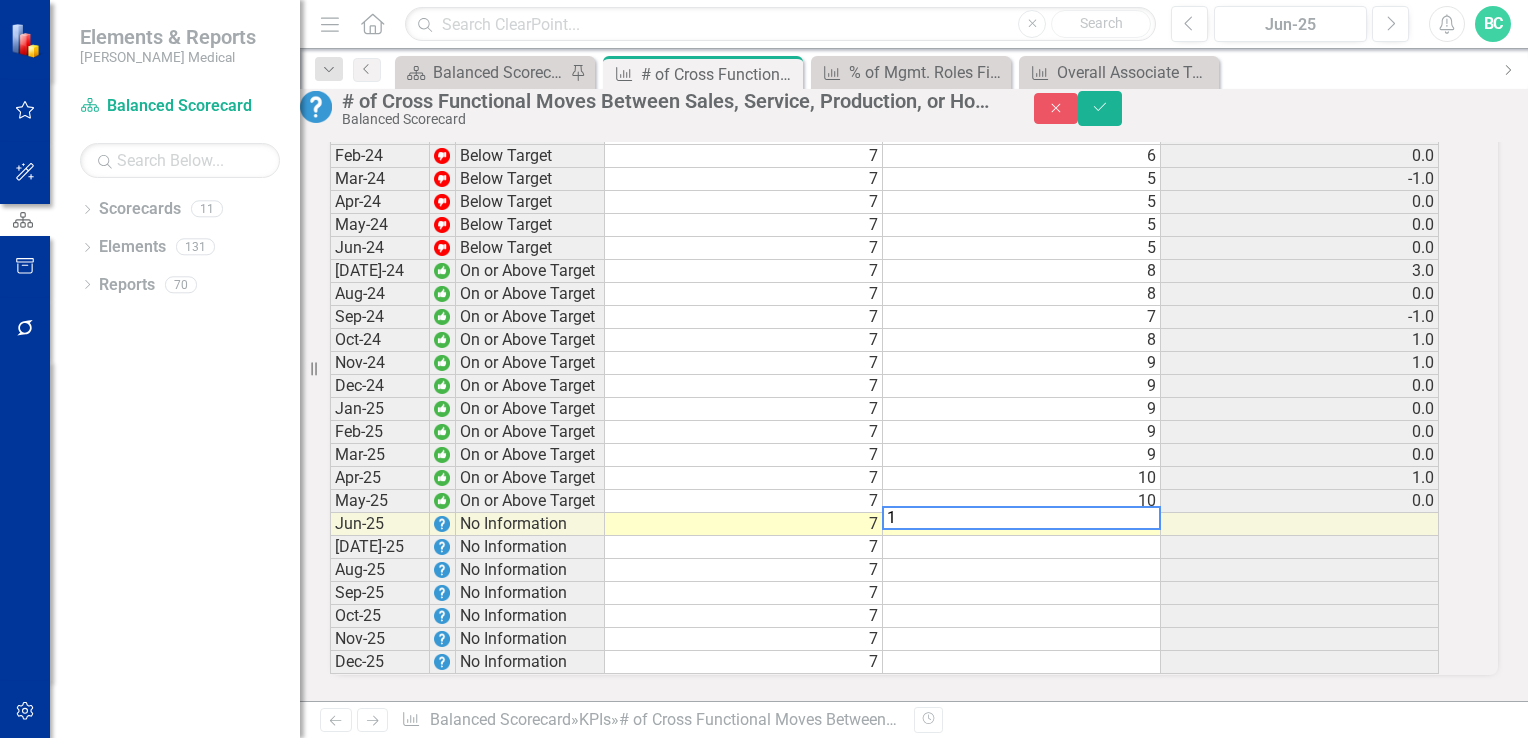 type on "11" 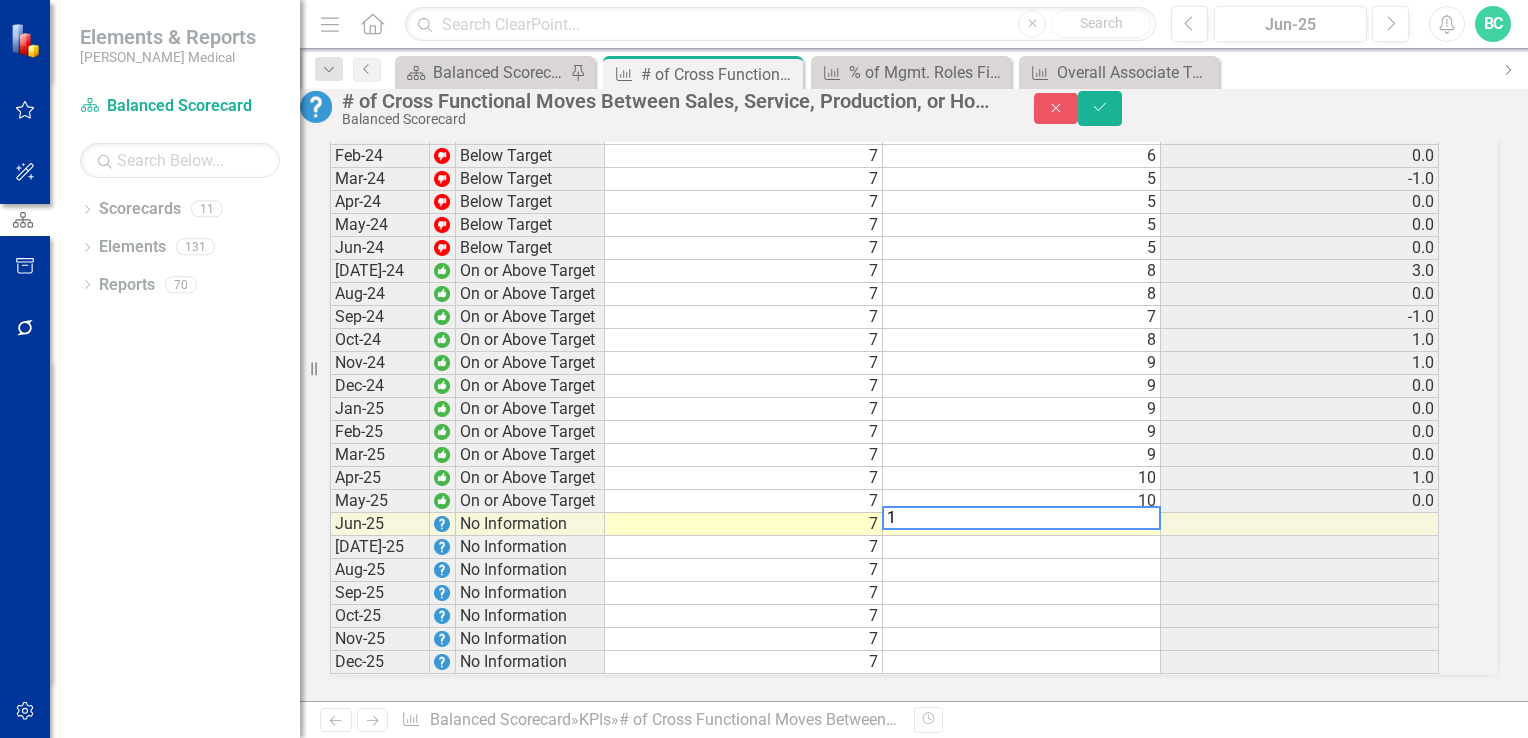 scroll, scrollTop: 2053, scrollLeft: 0, axis: vertical 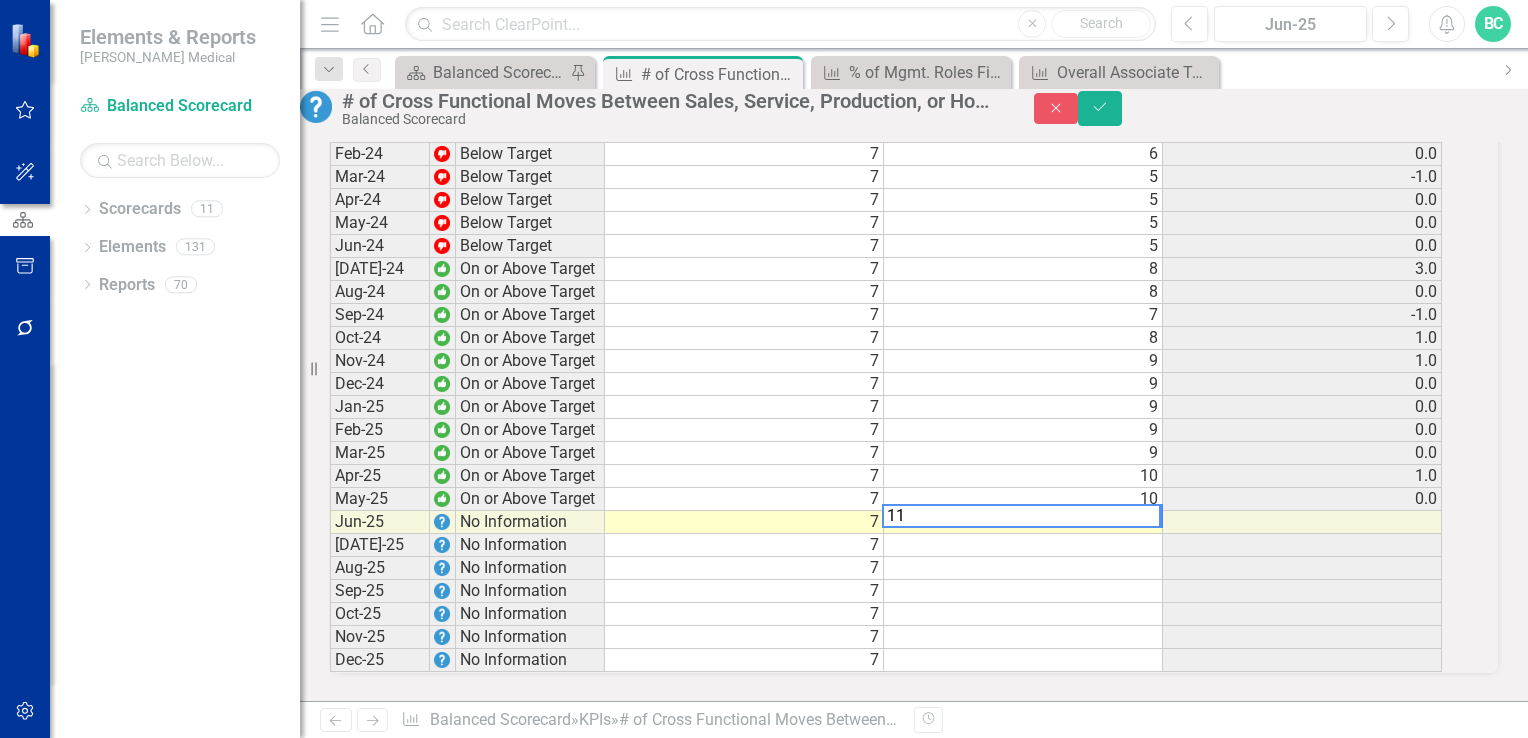 type 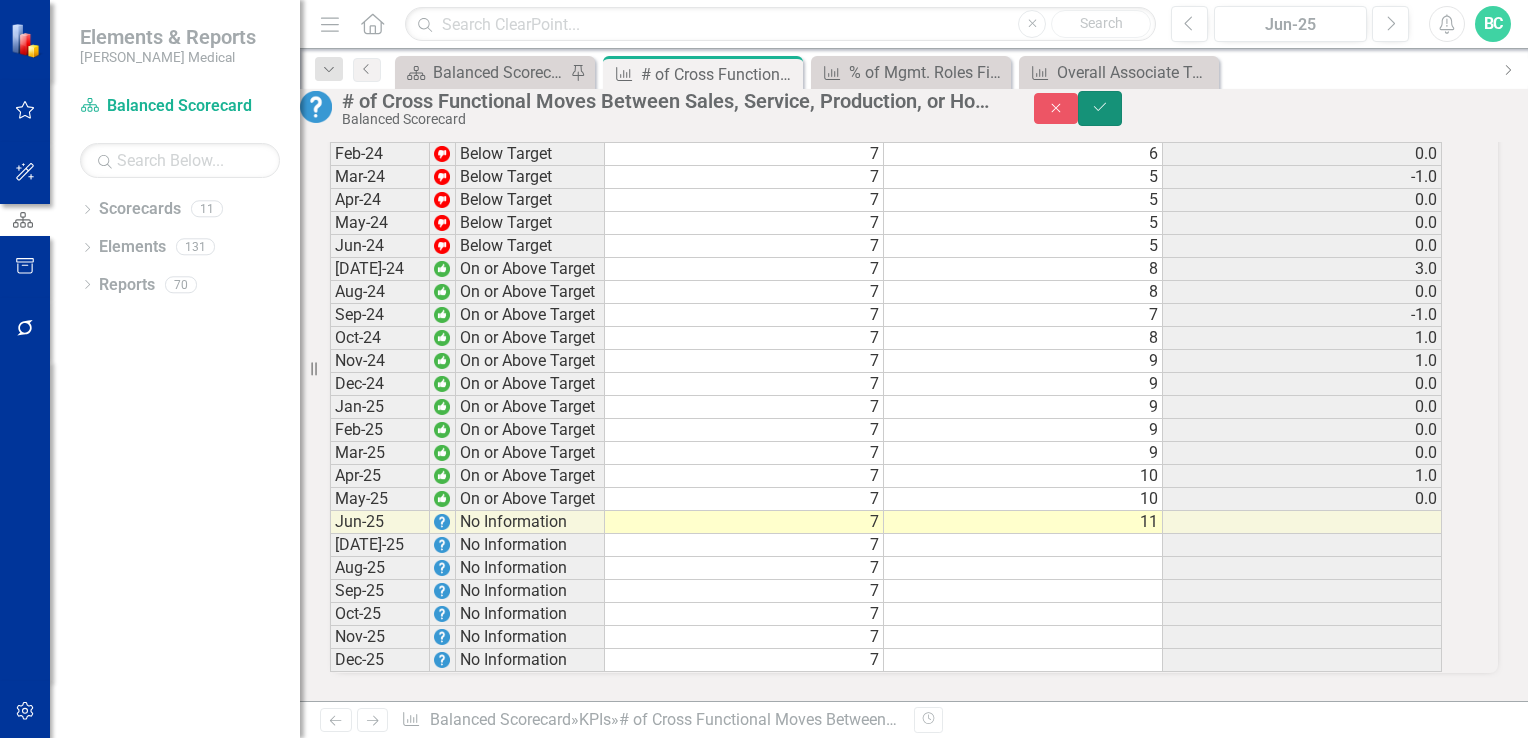 click on "Save" at bounding box center (1100, 108) 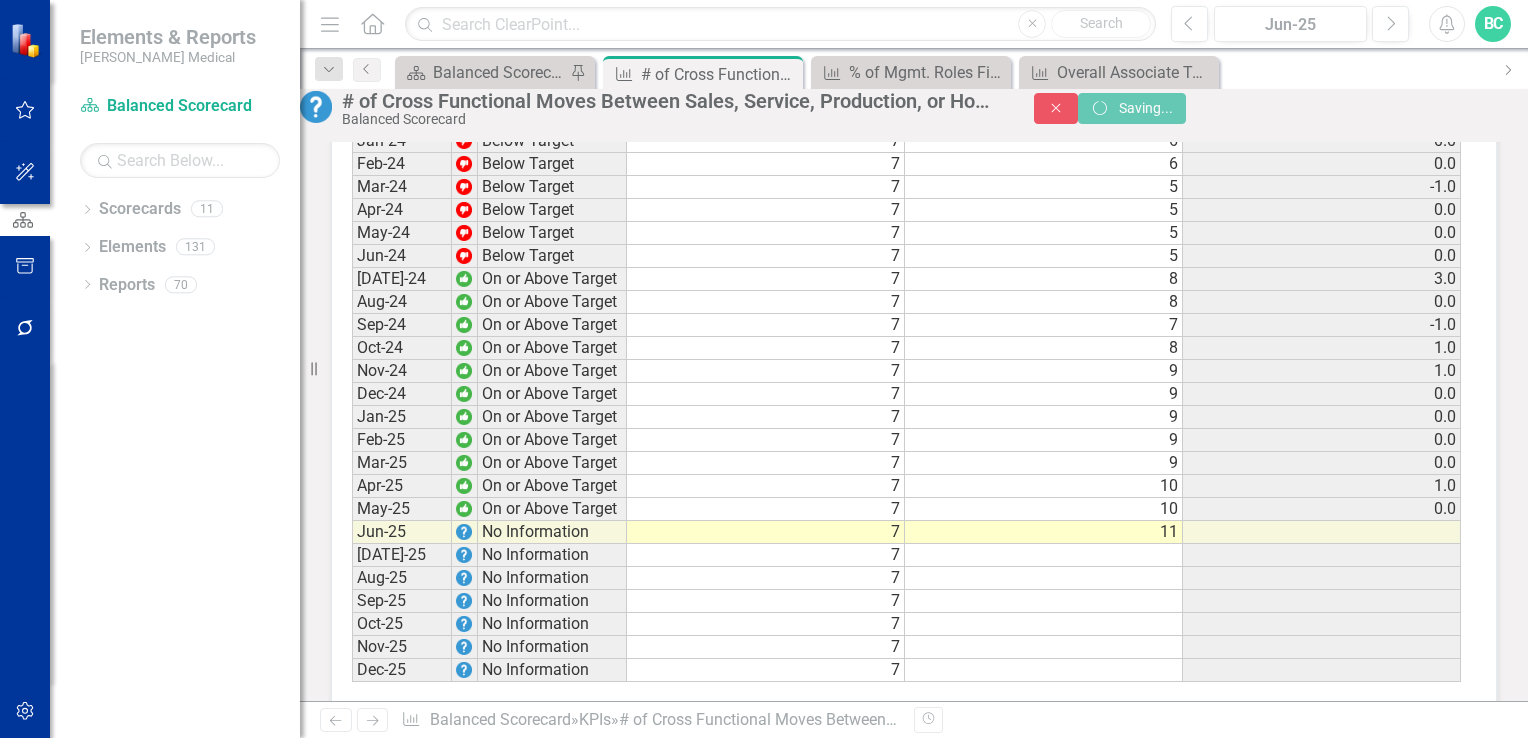 scroll, scrollTop: 2049, scrollLeft: 0, axis: vertical 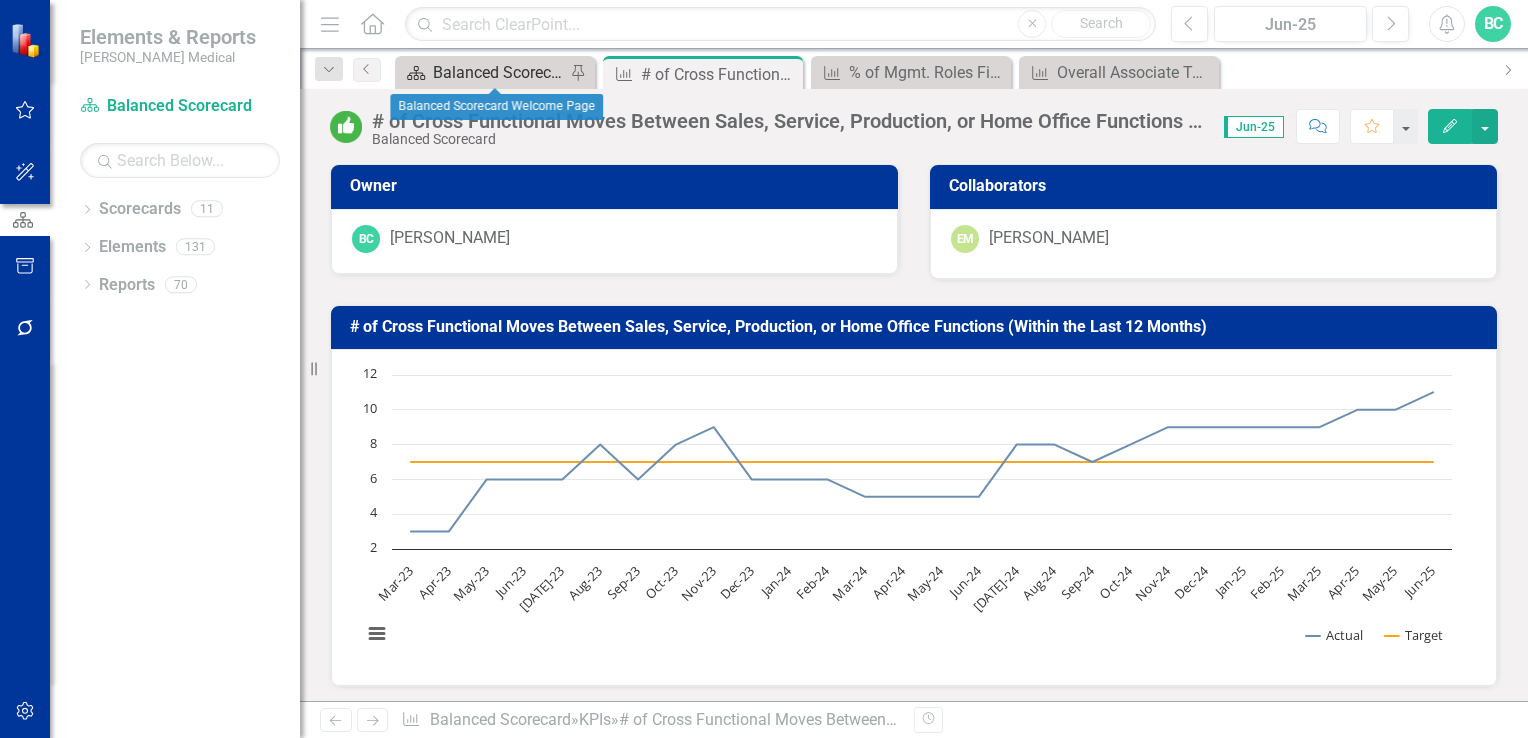 click on "Balanced Scorecard Welcome Page" at bounding box center (499, 72) 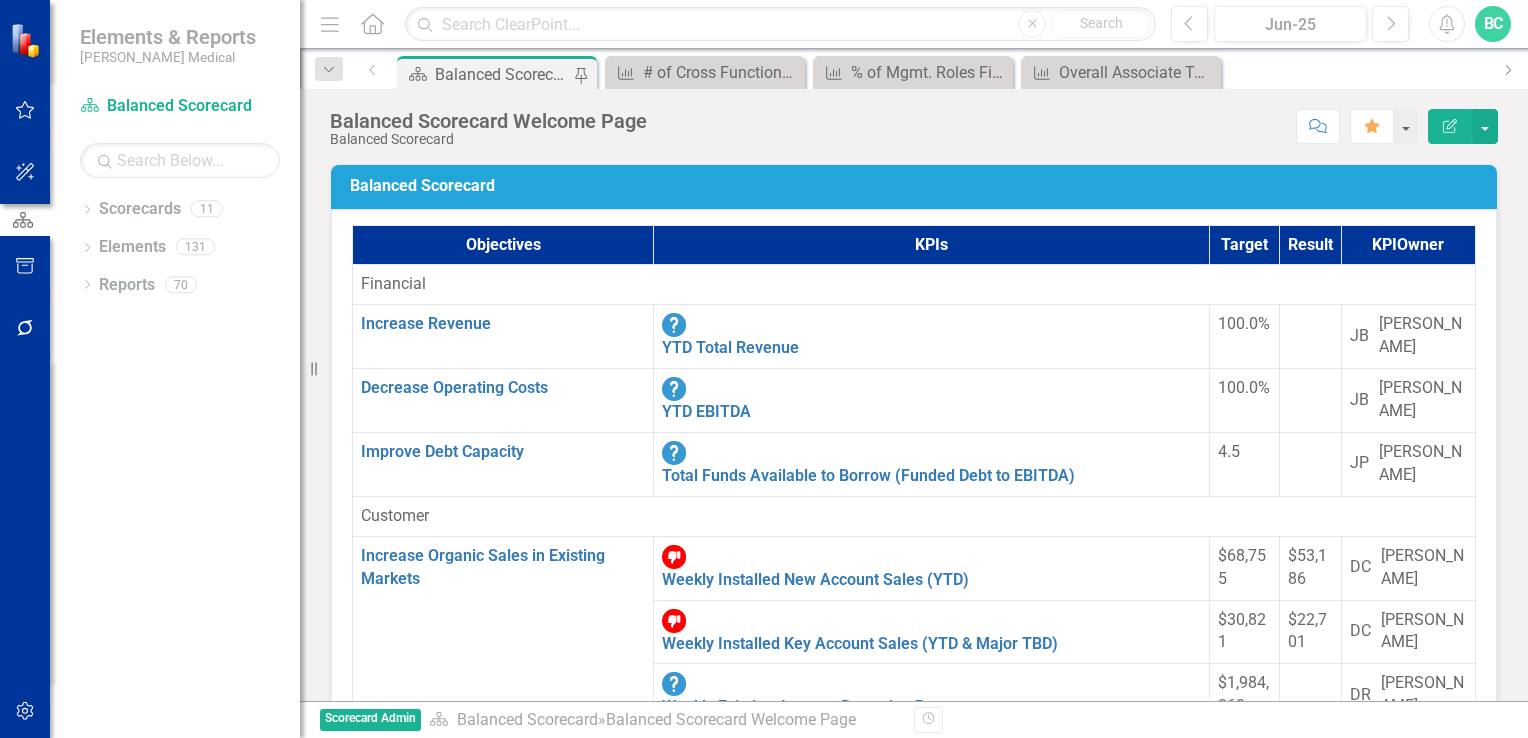 scroll, scrollTop: 1248, scrollLeft: 0, axis: vertical 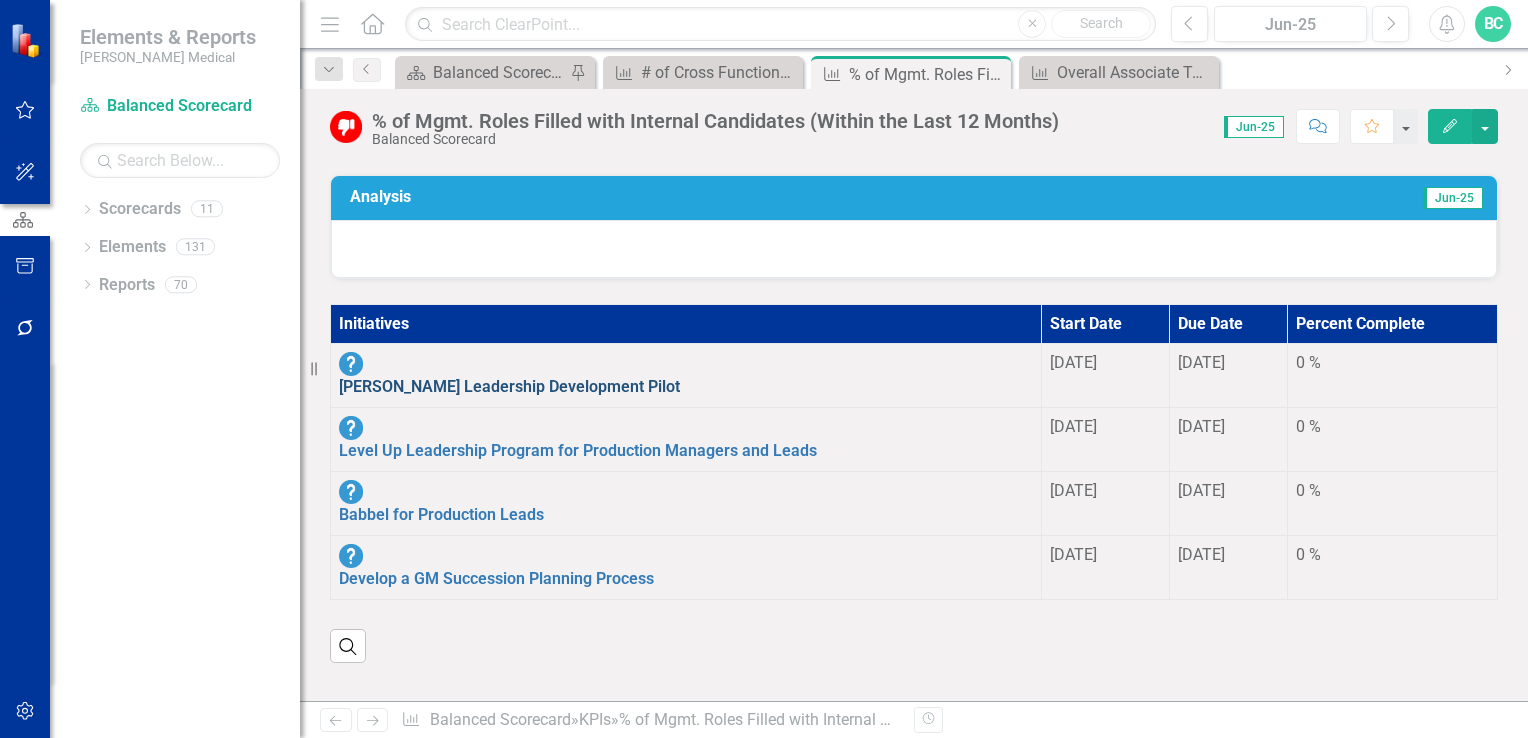 click on "[PERSON_NAME] Leadership Development Pilot" at bounding box center [509, 386] 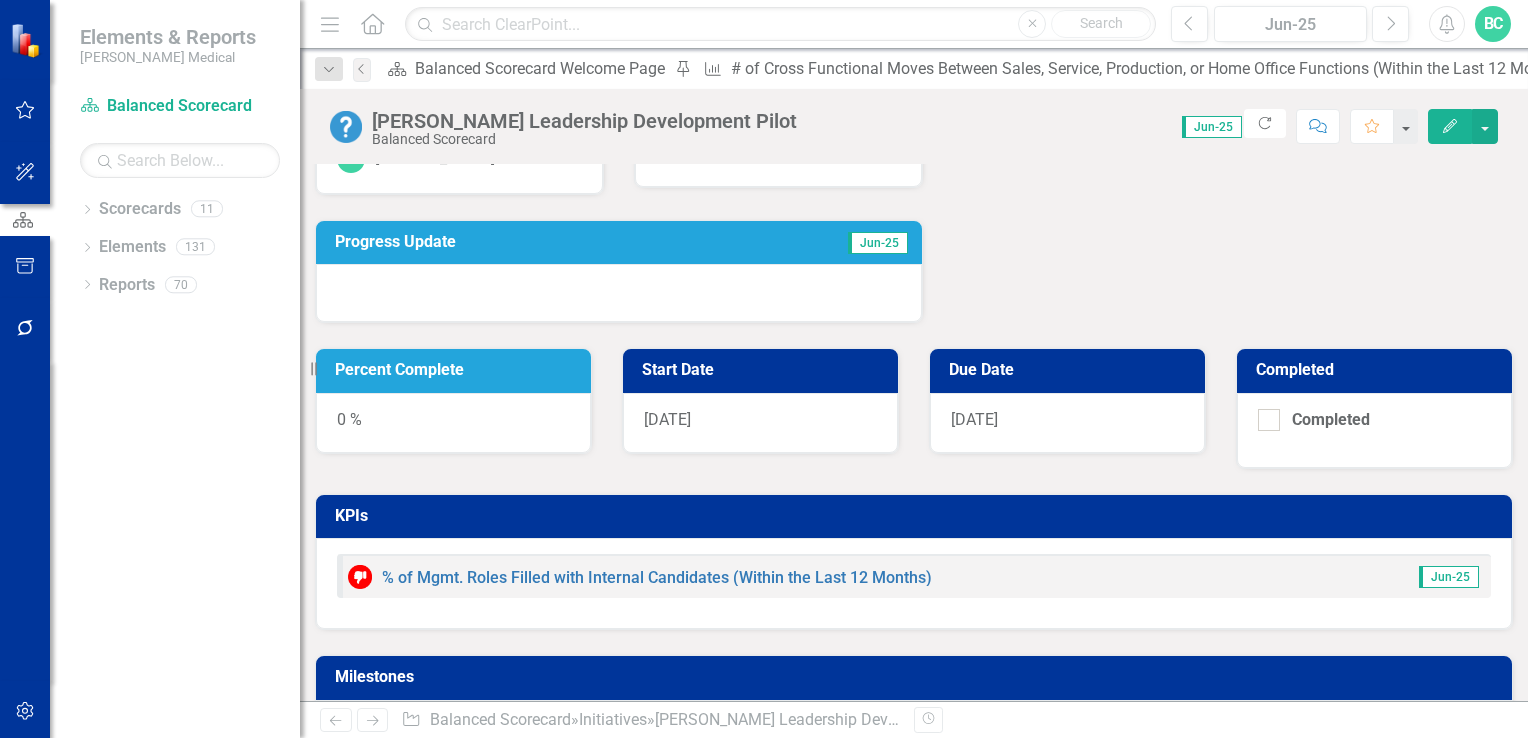 scroll, scrollTop: 100, scrollLeft: 0, axis: vertical 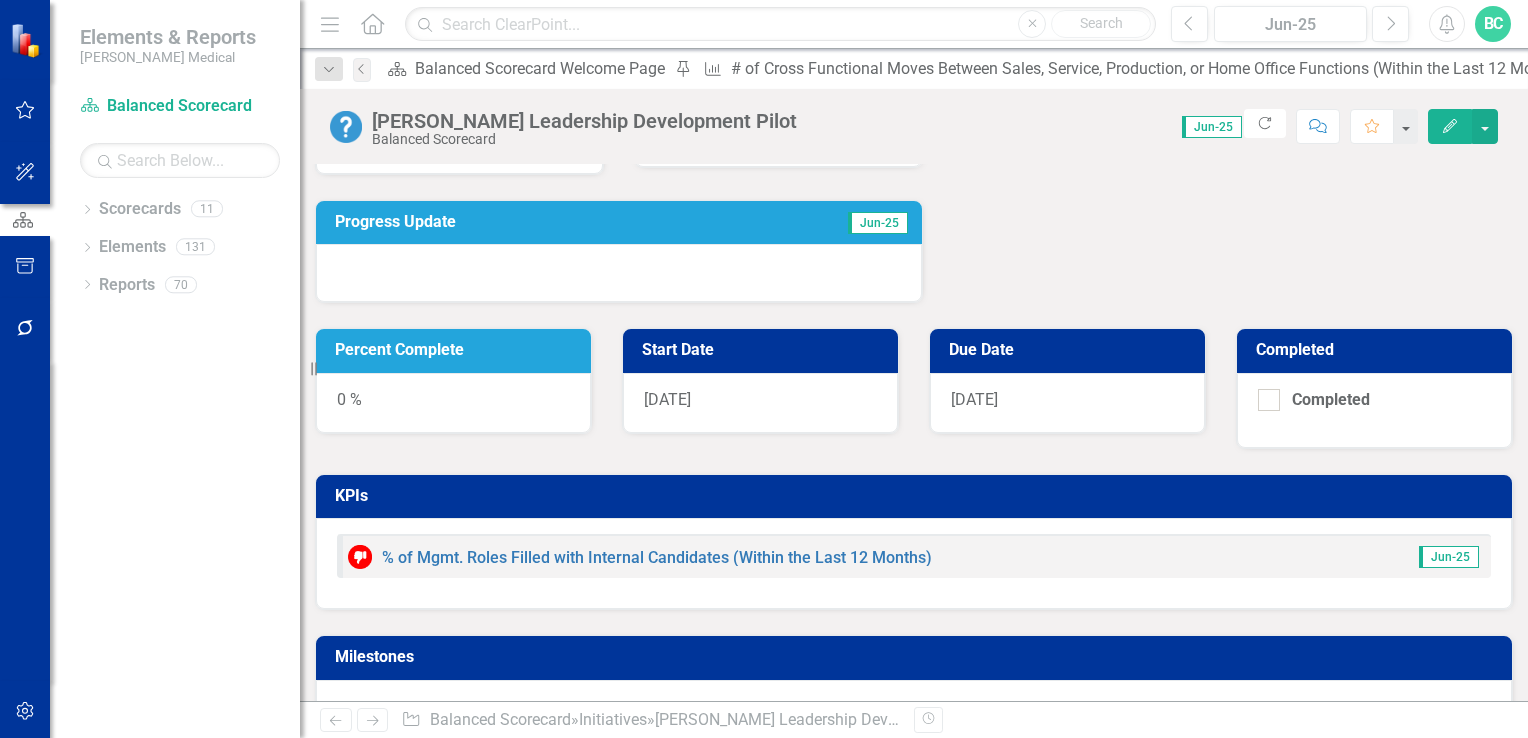 click on "Progress Update" at bounding box center (525, 222) 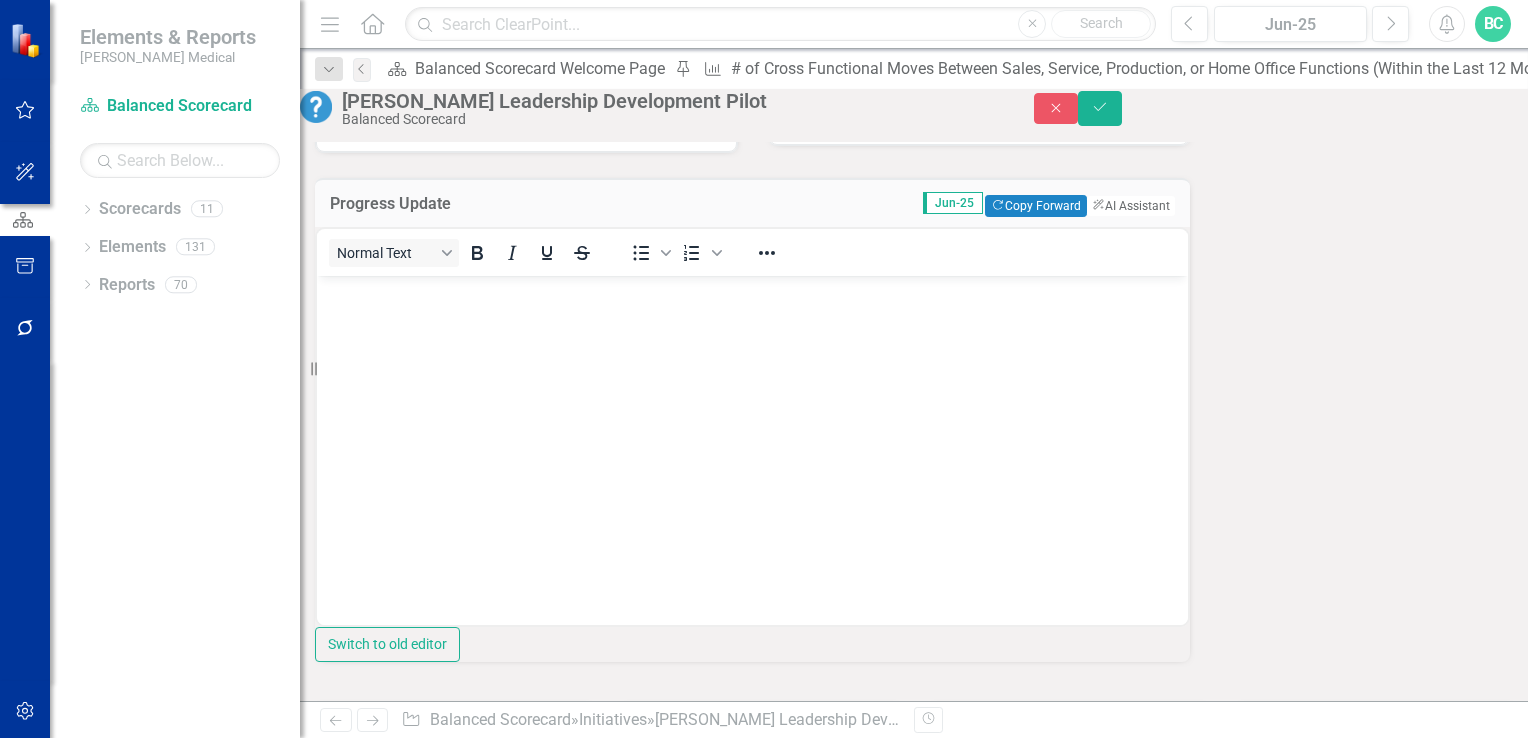 scroll, scrollTop: 0, scrollLeft: 0, axis: both 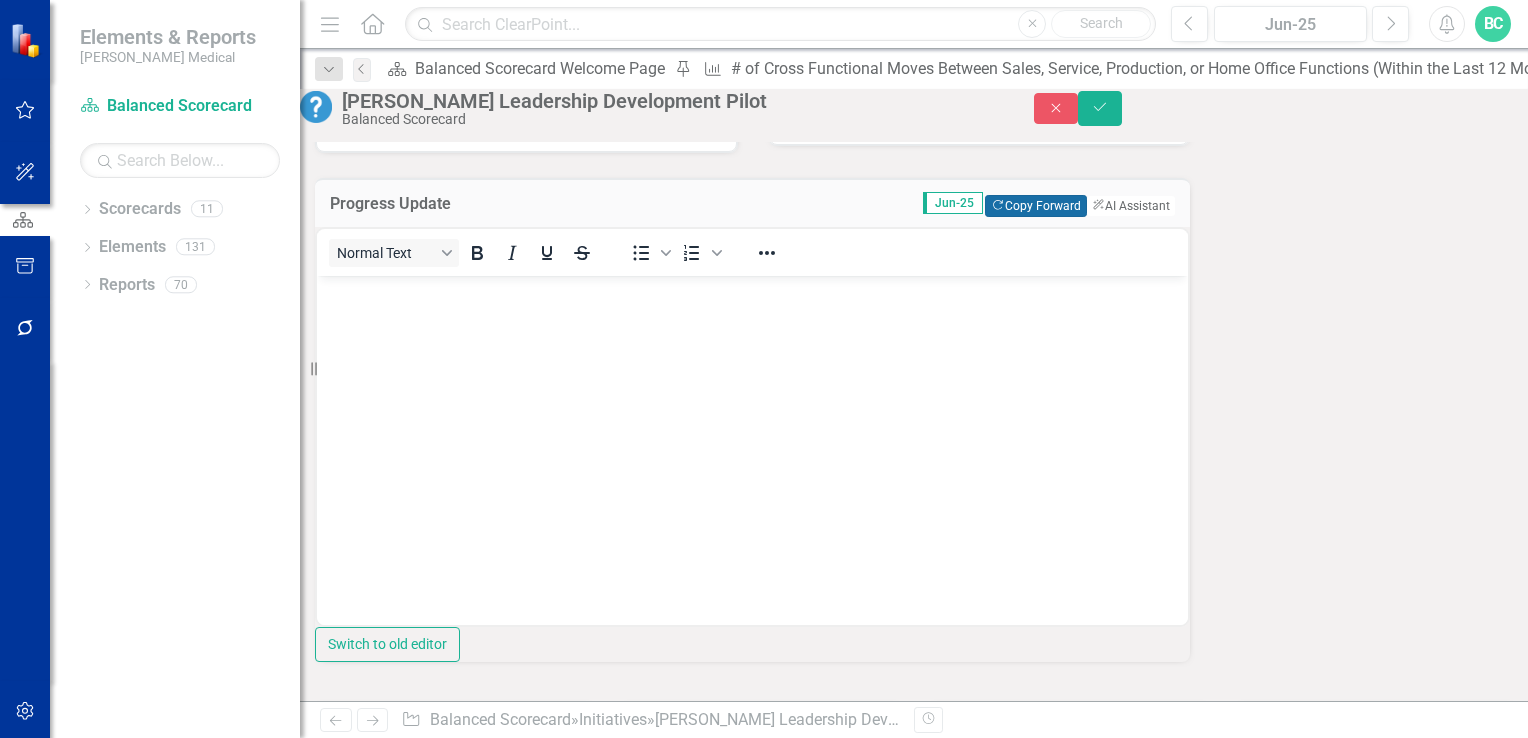 click on "Copy Forward  Copy Forward" at bounding box center [1035, 206] 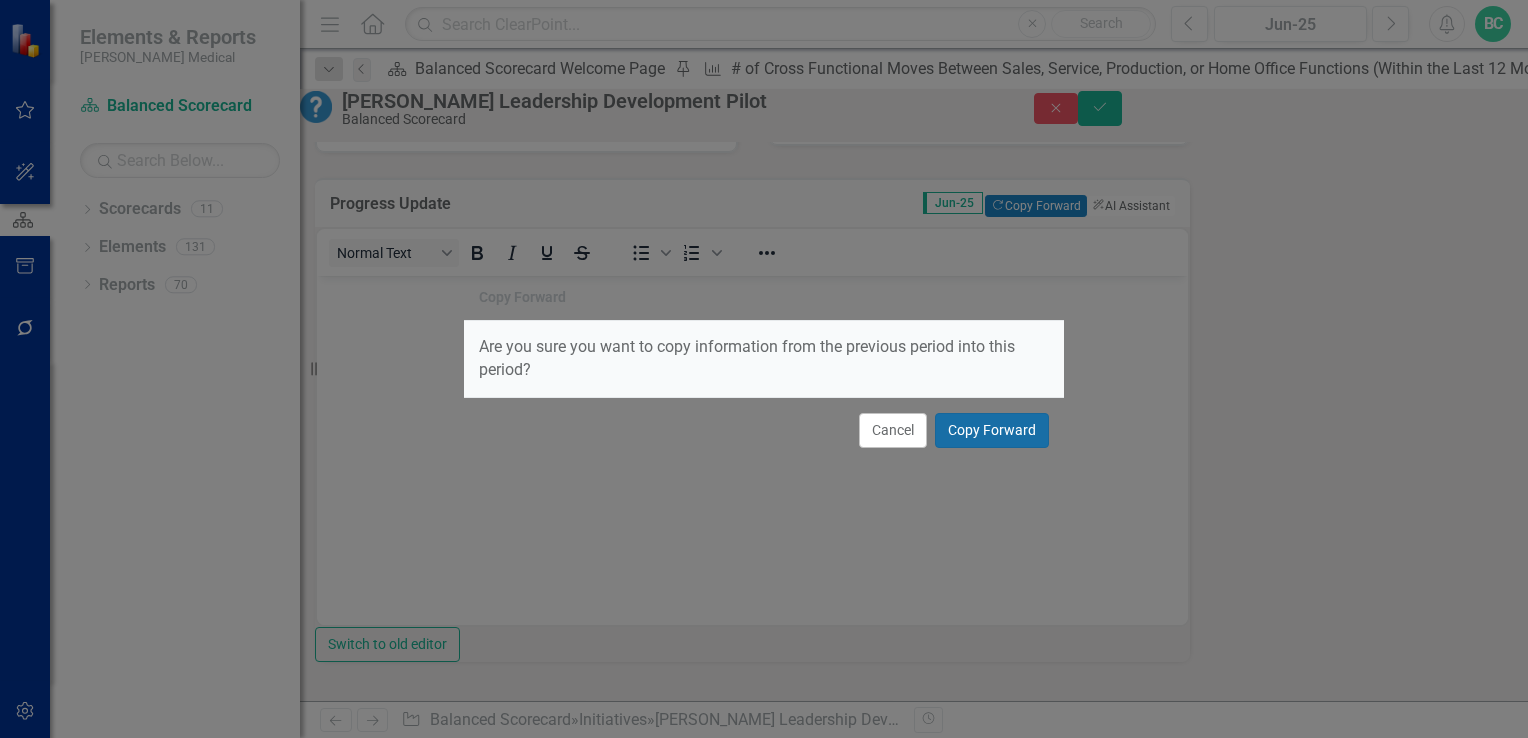 click on "Copy Forward" at bounding box center [992, 430] 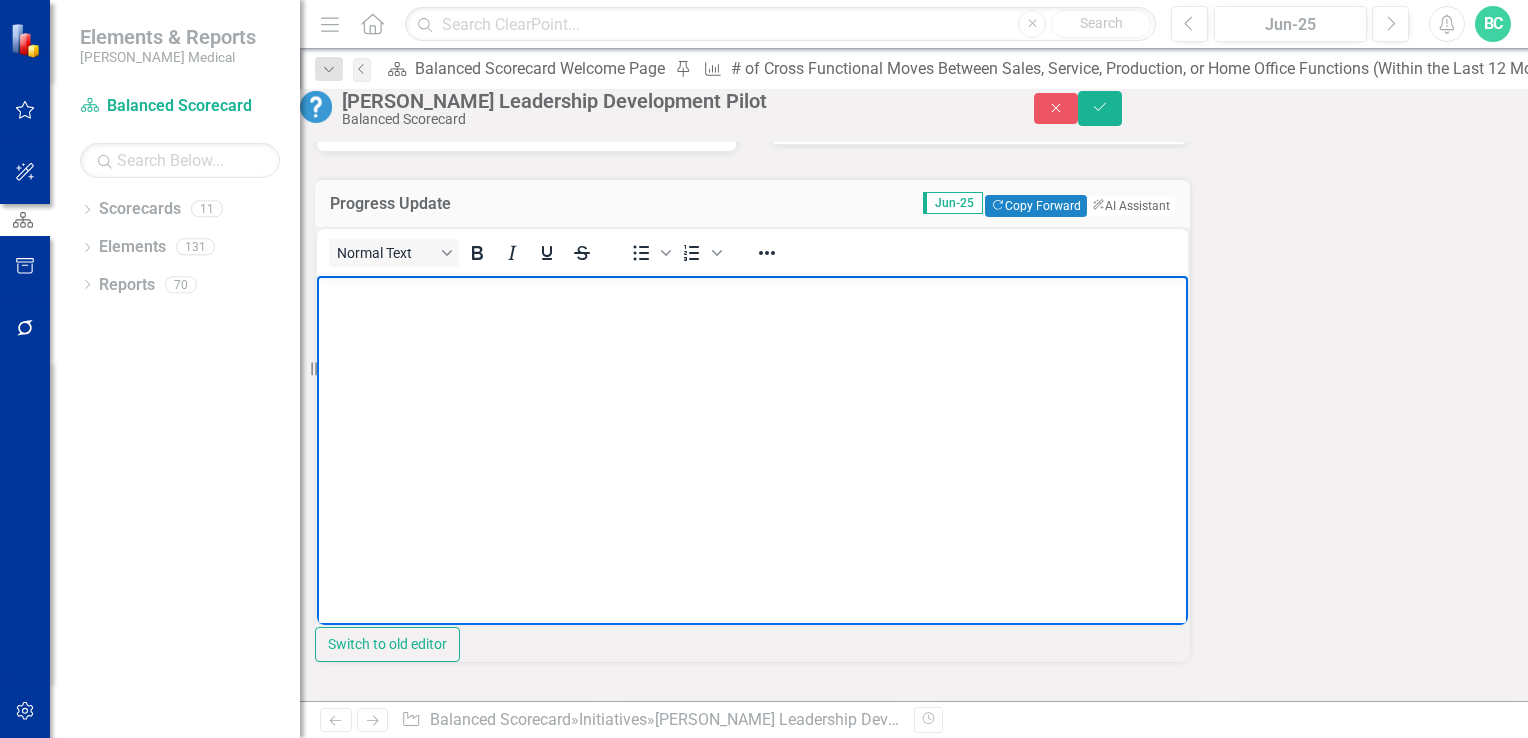 click at bounding box center (752, 425) 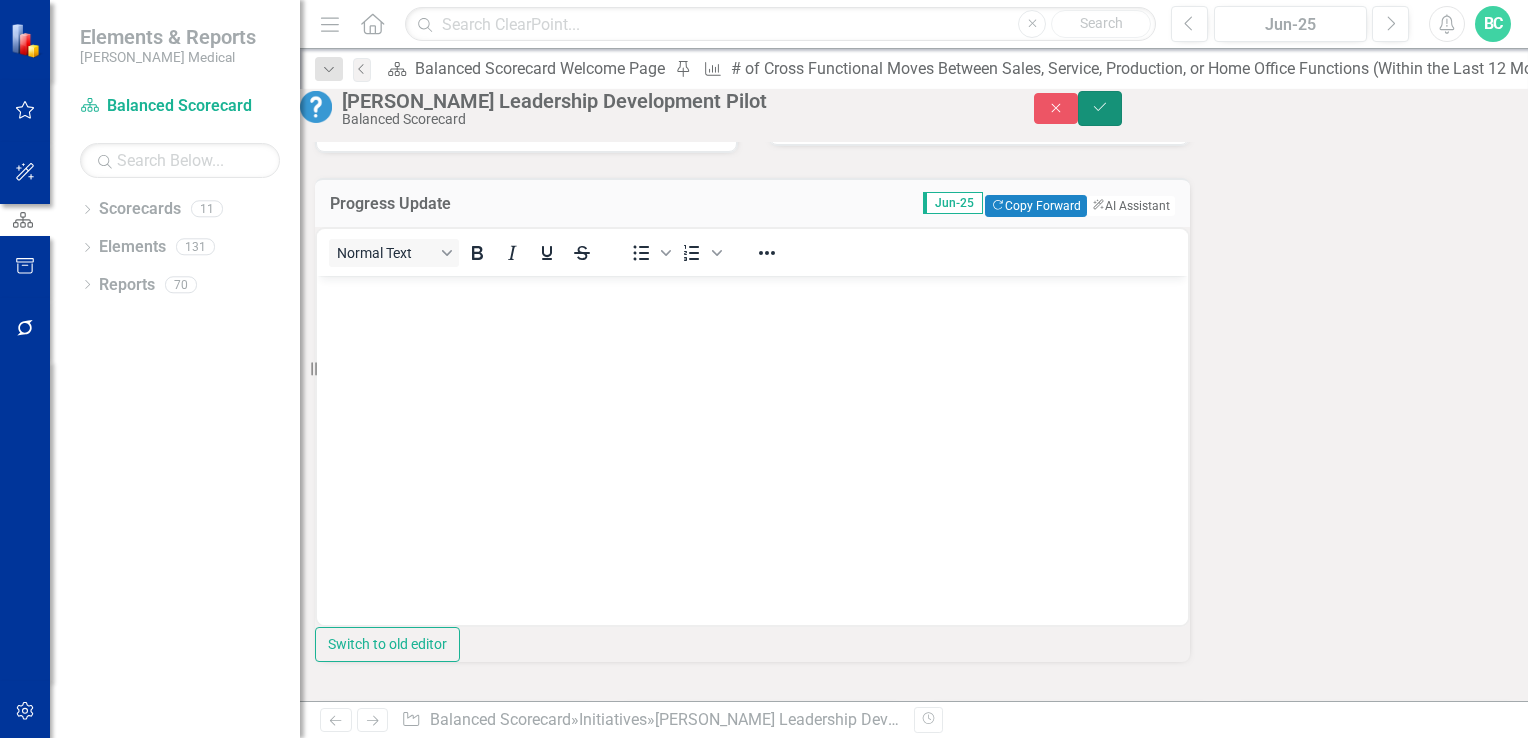 click on "Save" at bounding box center [1100, 108] 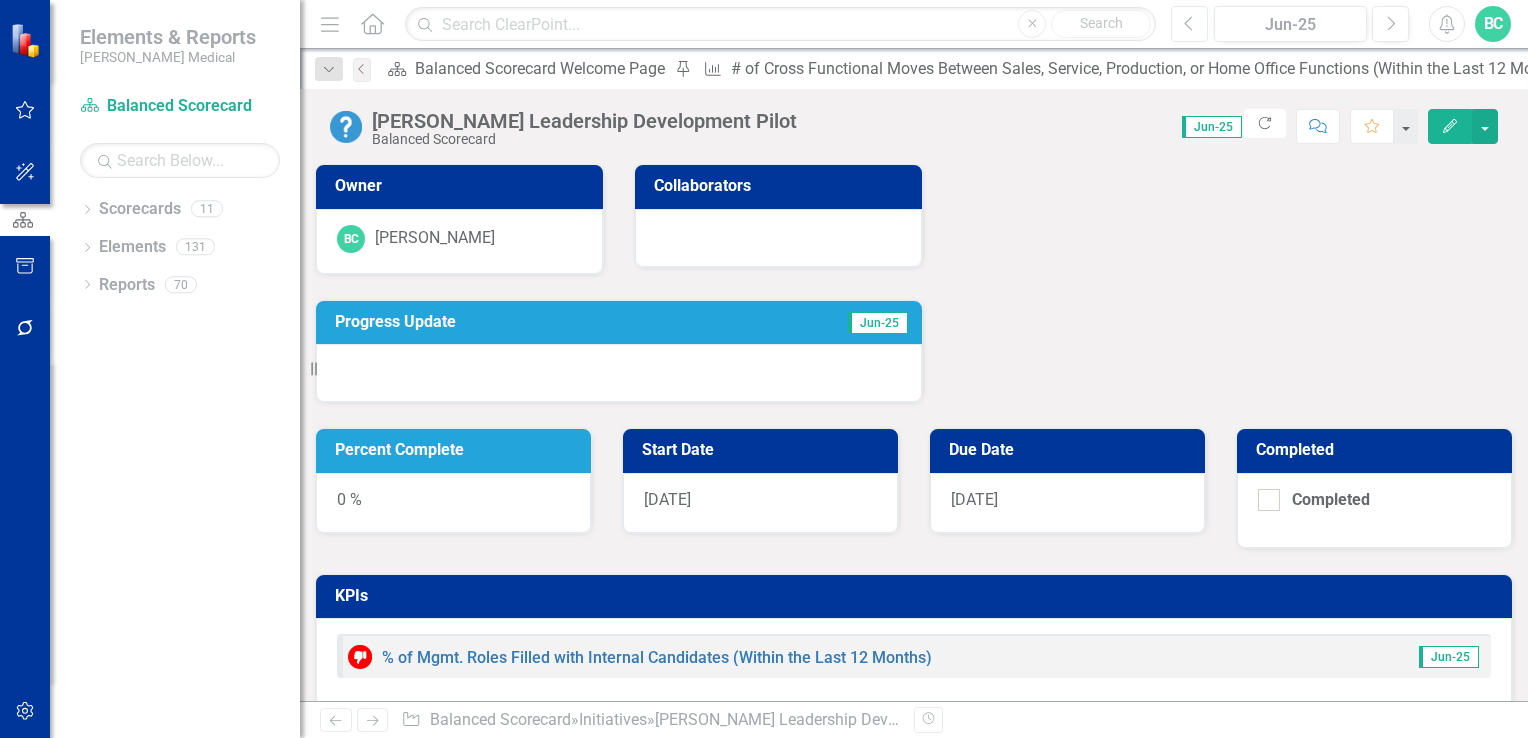 click on "Previous" 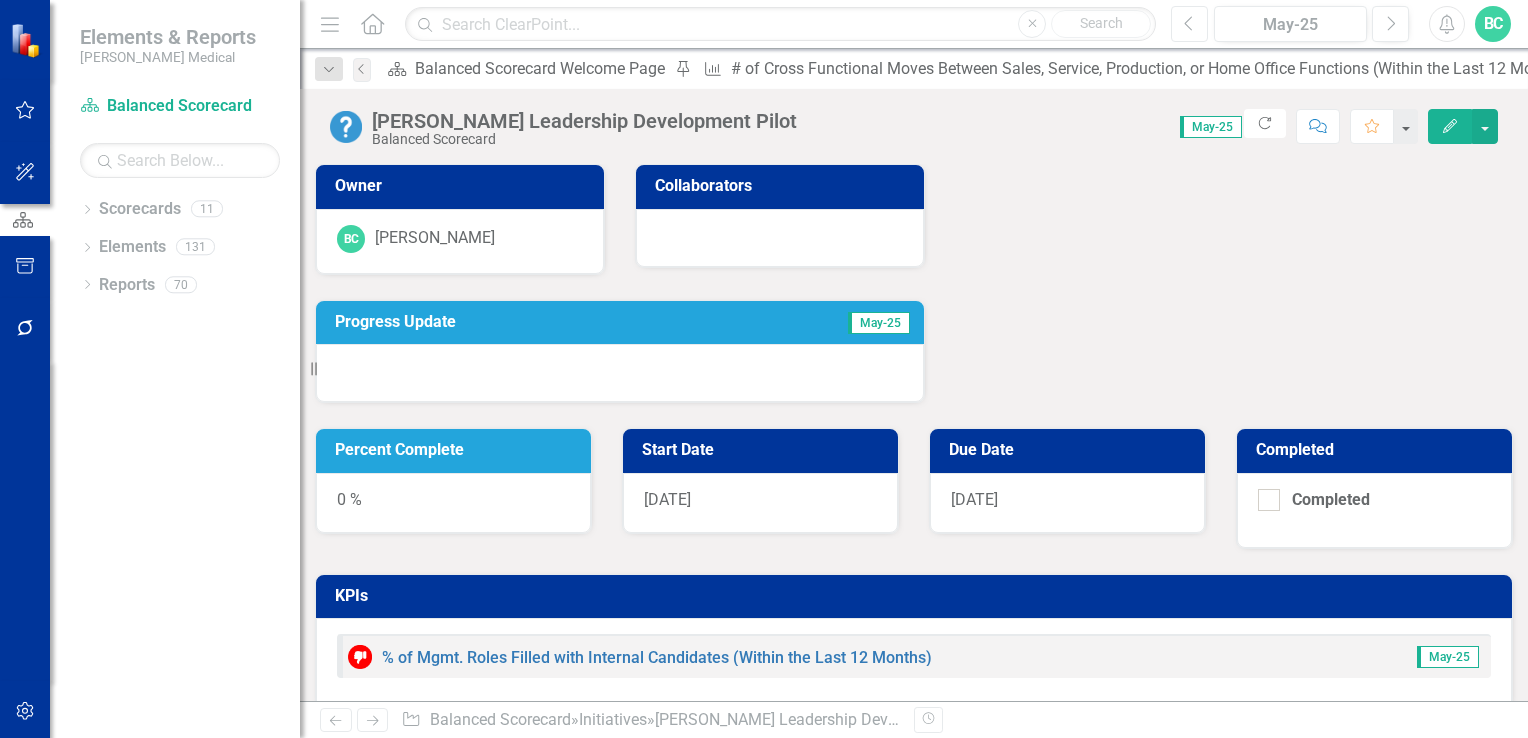 click on "Previous" 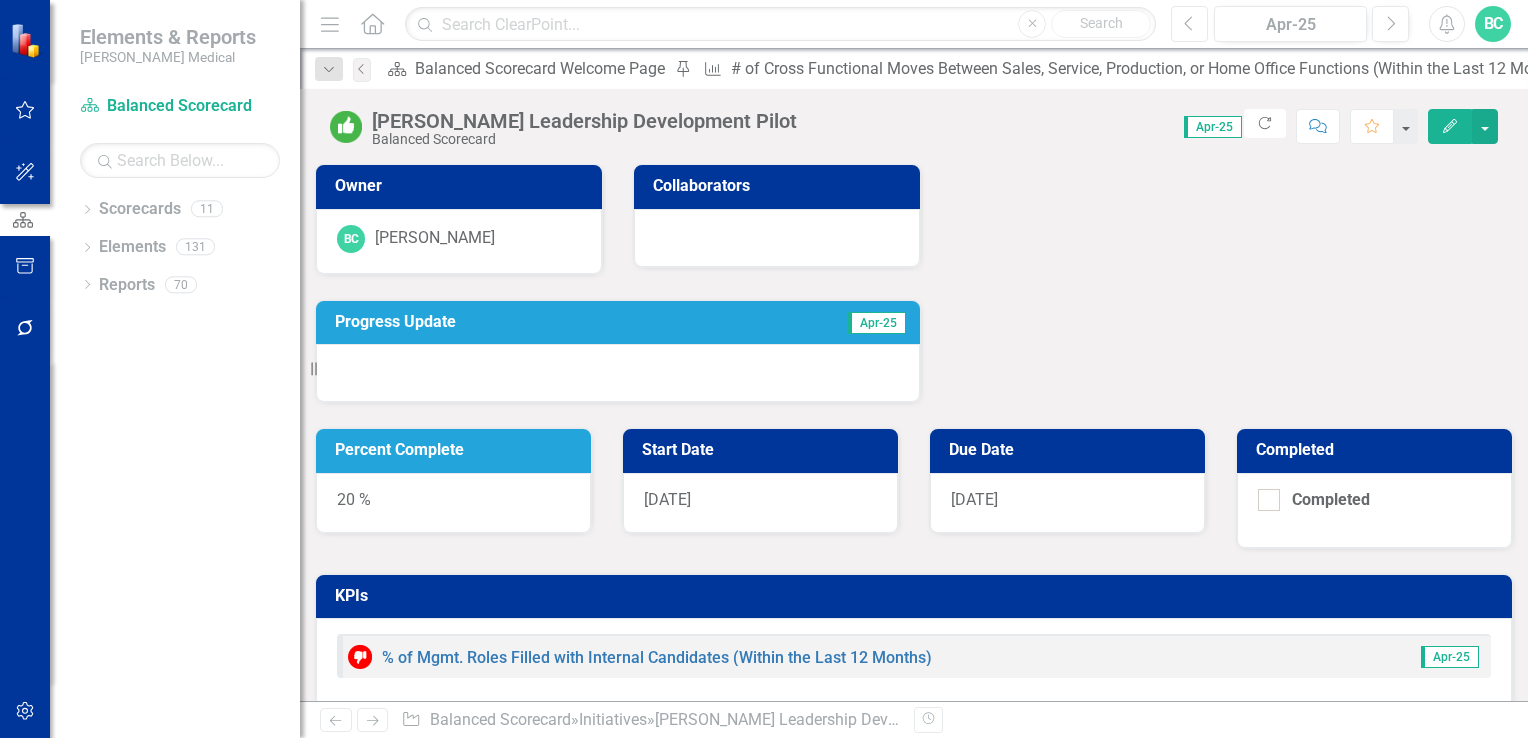 click on "Previous" 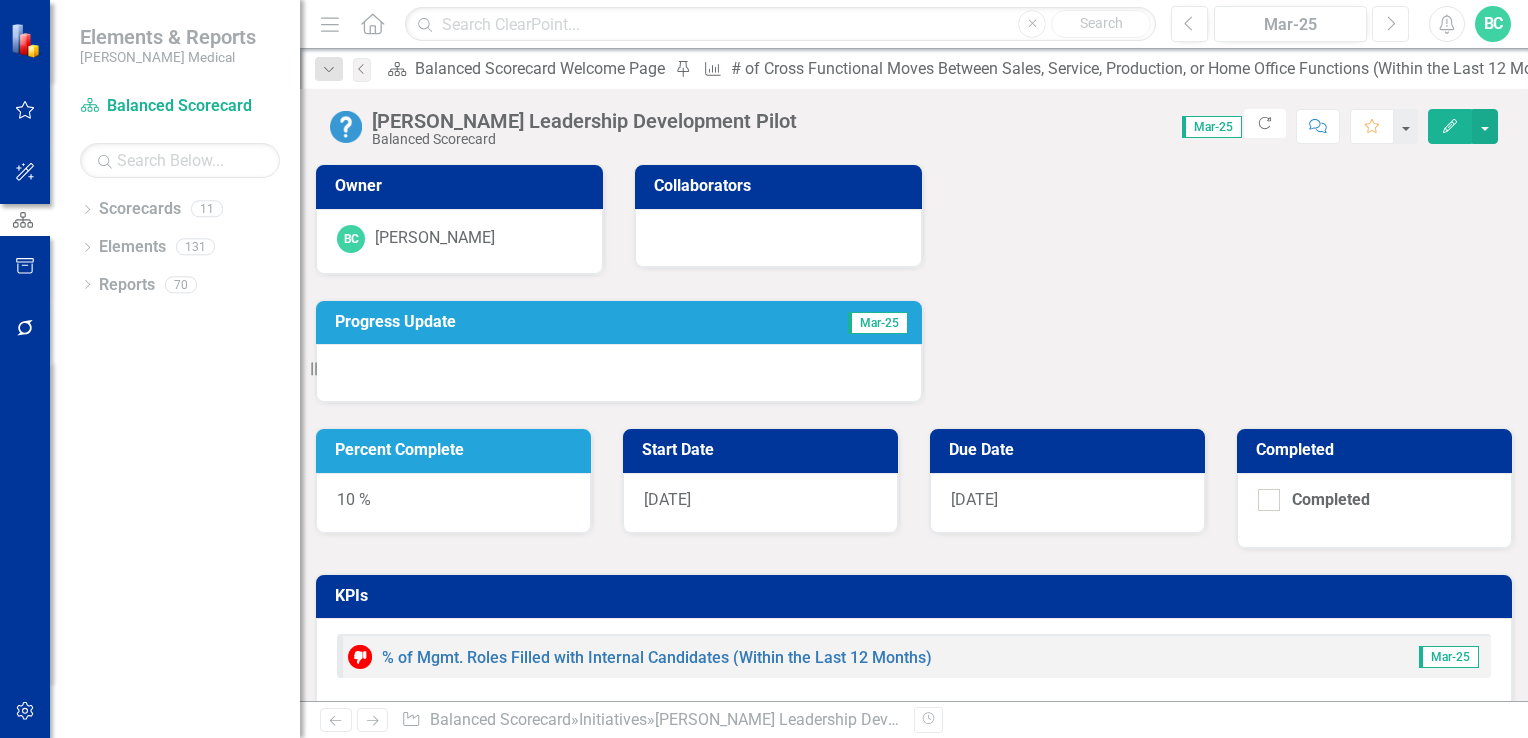 click on "Next" at bounding box center [1390, 24] 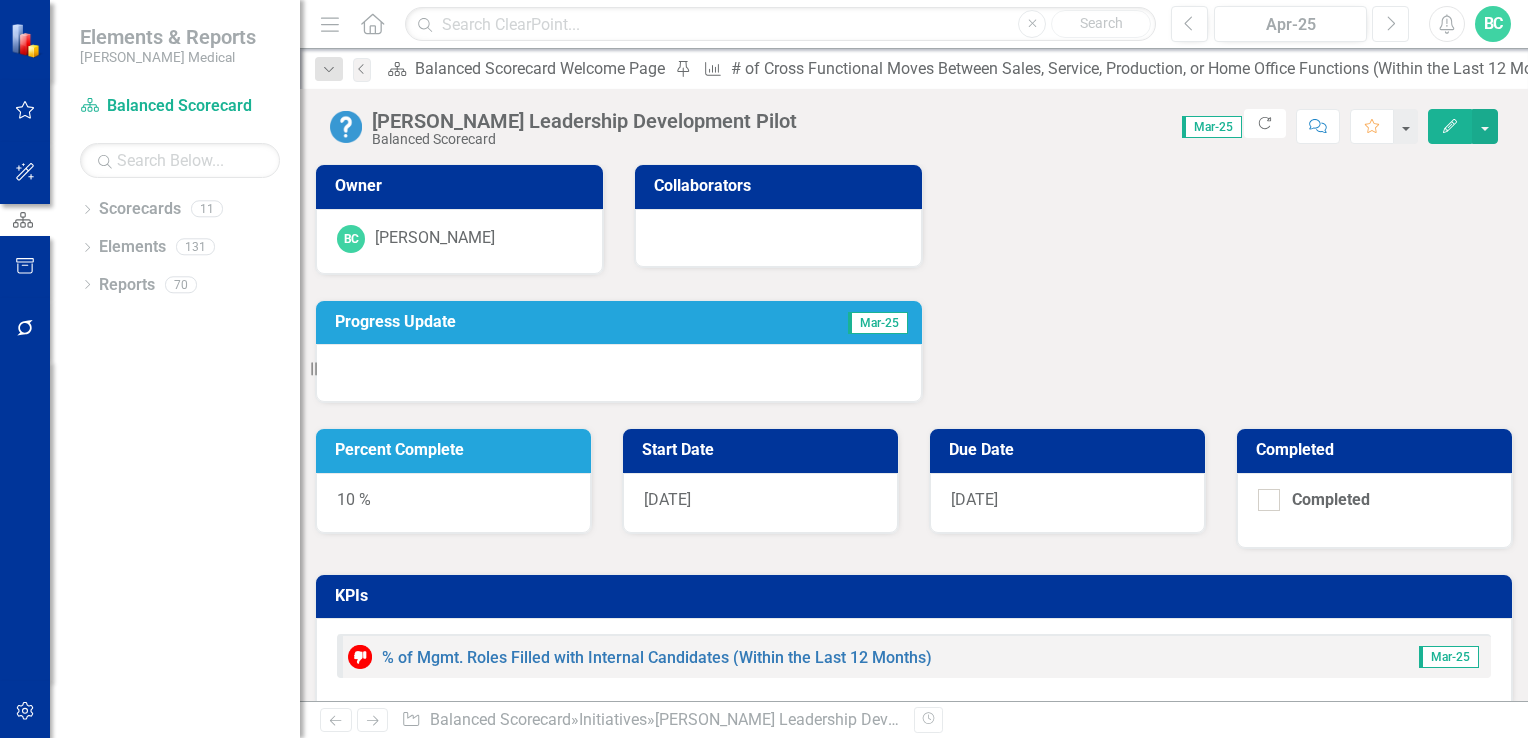 click on "Next" at bounding box center (1390, 24) 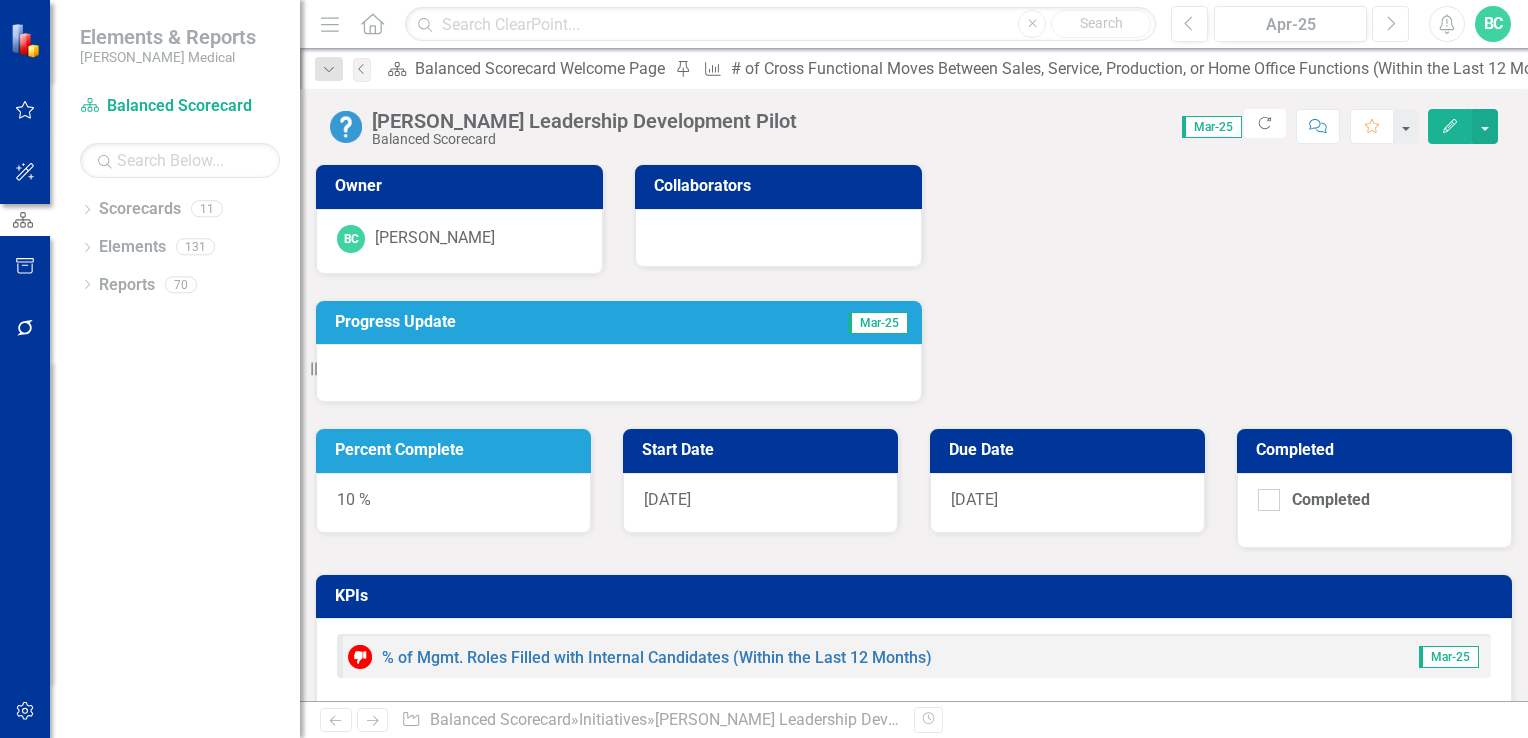 click on "Next" at bounding box center [1390, 24] 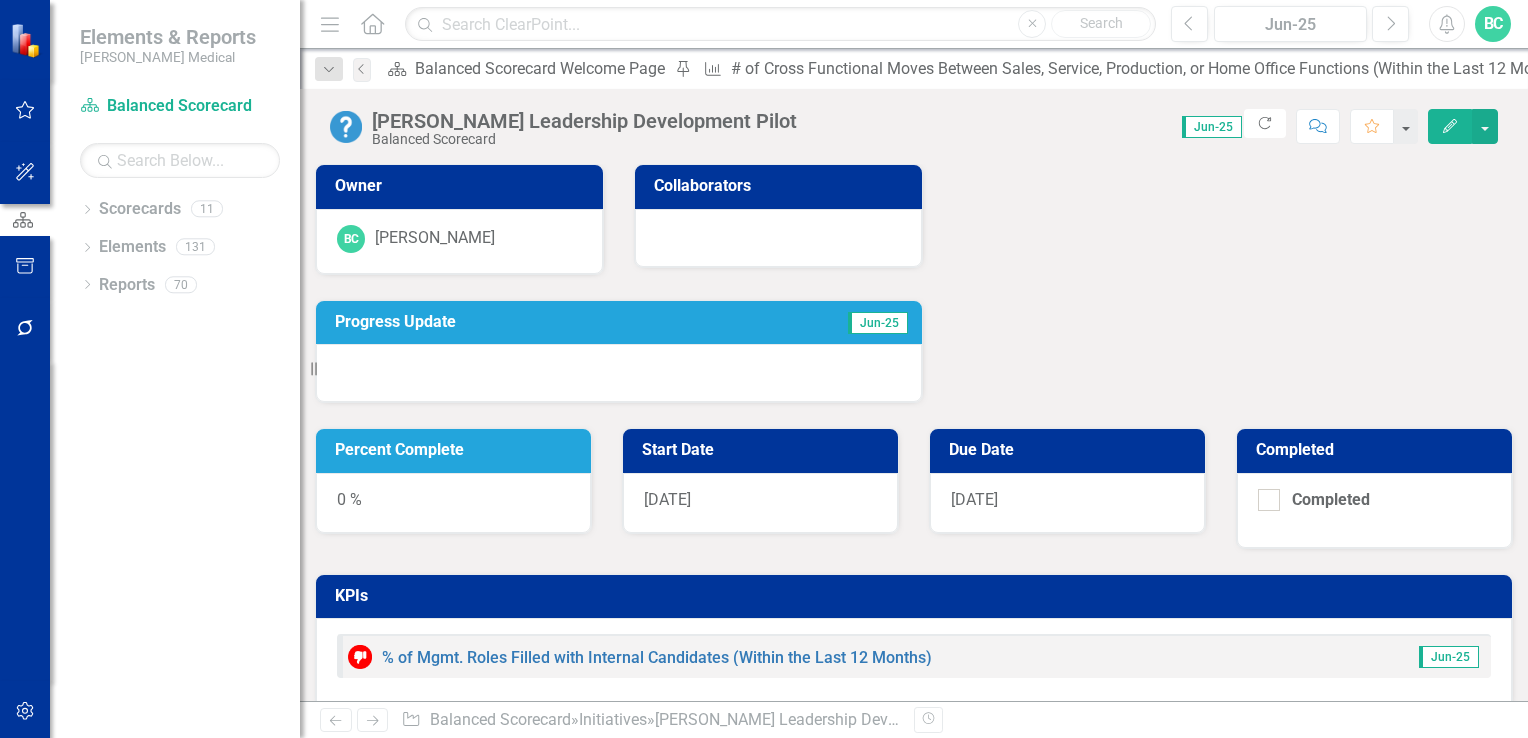 click on "Percent Complete" at bounding box center [457, 450] 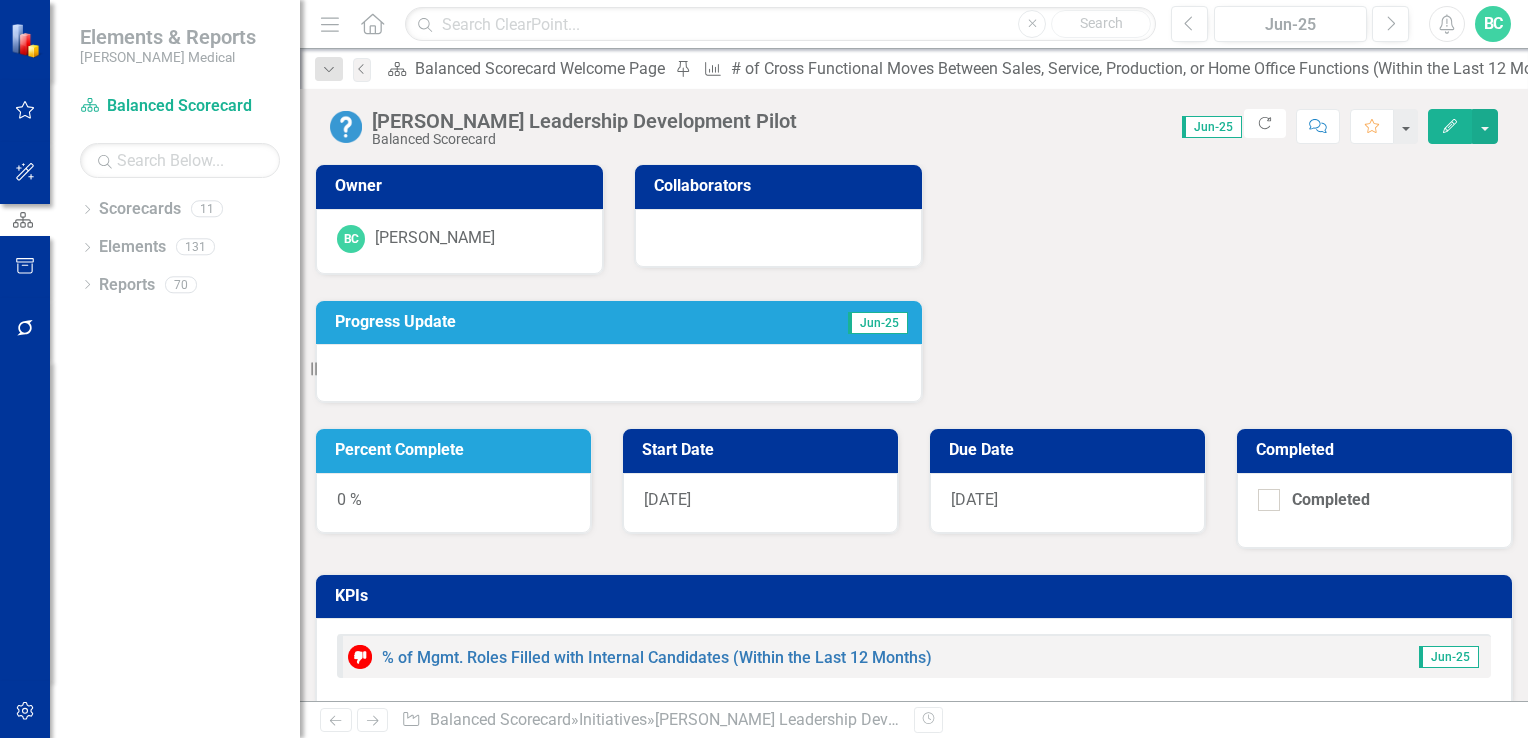 click on "Percent Complete" at bounding box center (457, 450) 